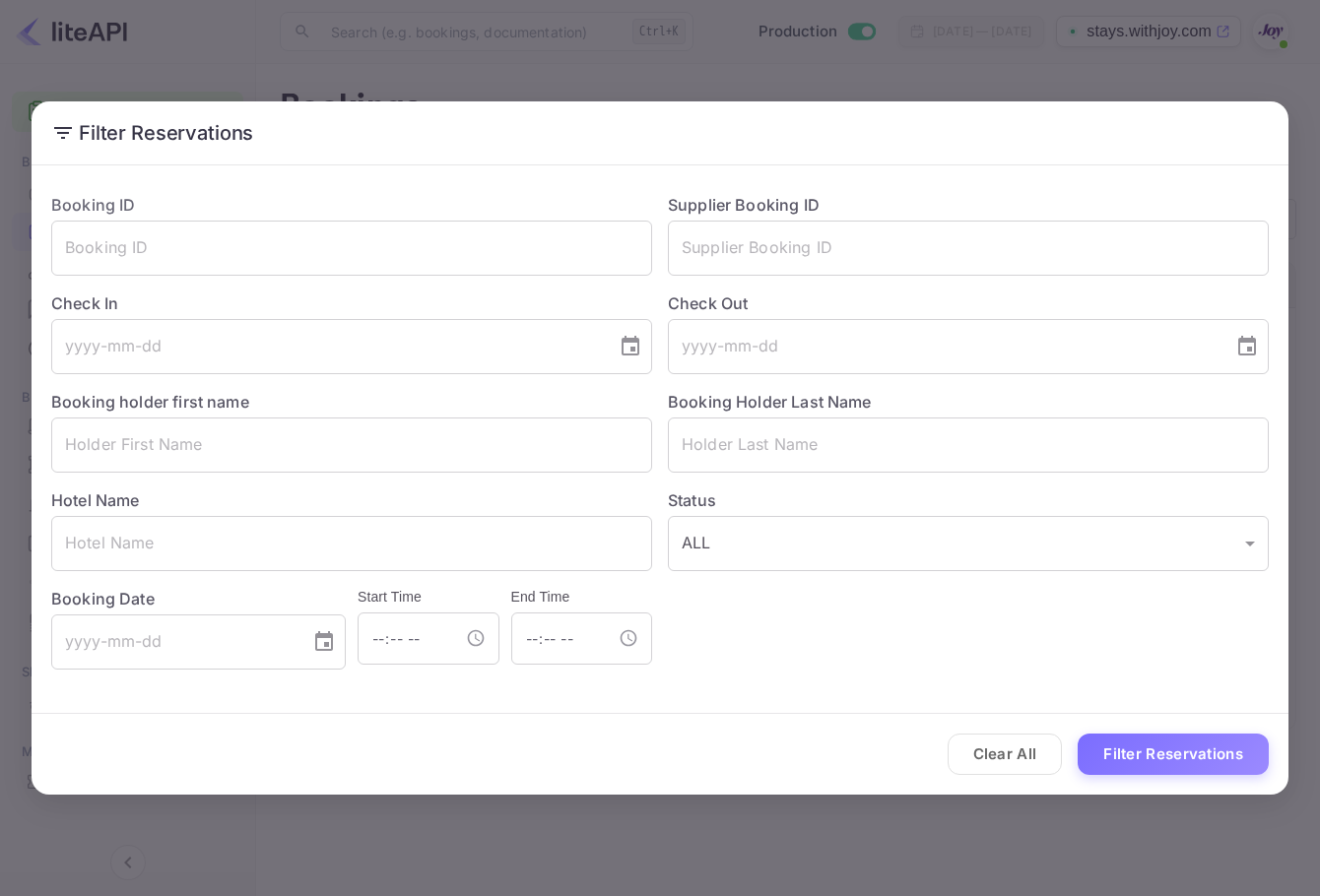 scroll, scrollTop: 0, scrollLeft: 0, axis: both 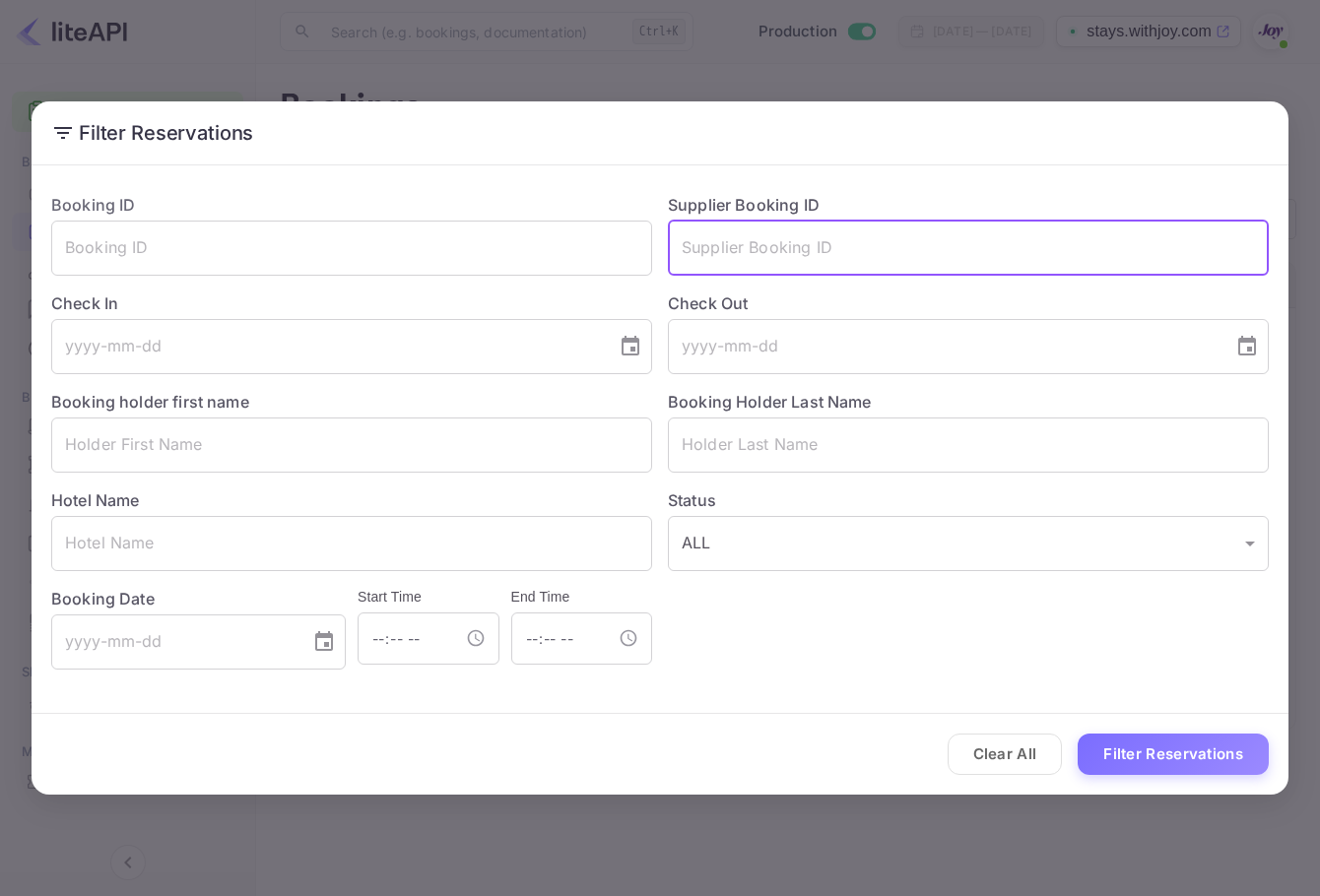 click at bounding box center [968, 248] 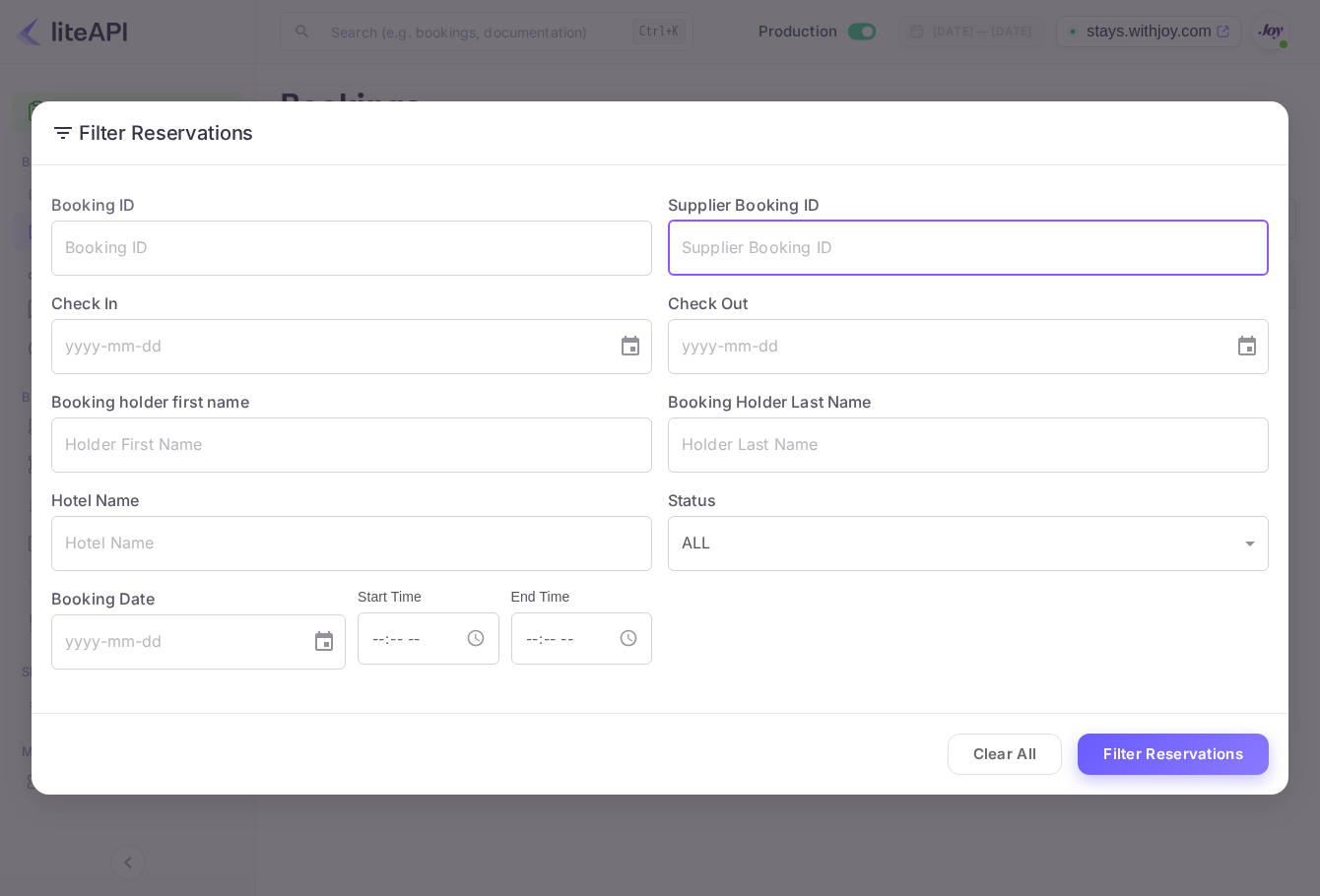 paste on "[NUMBER]" 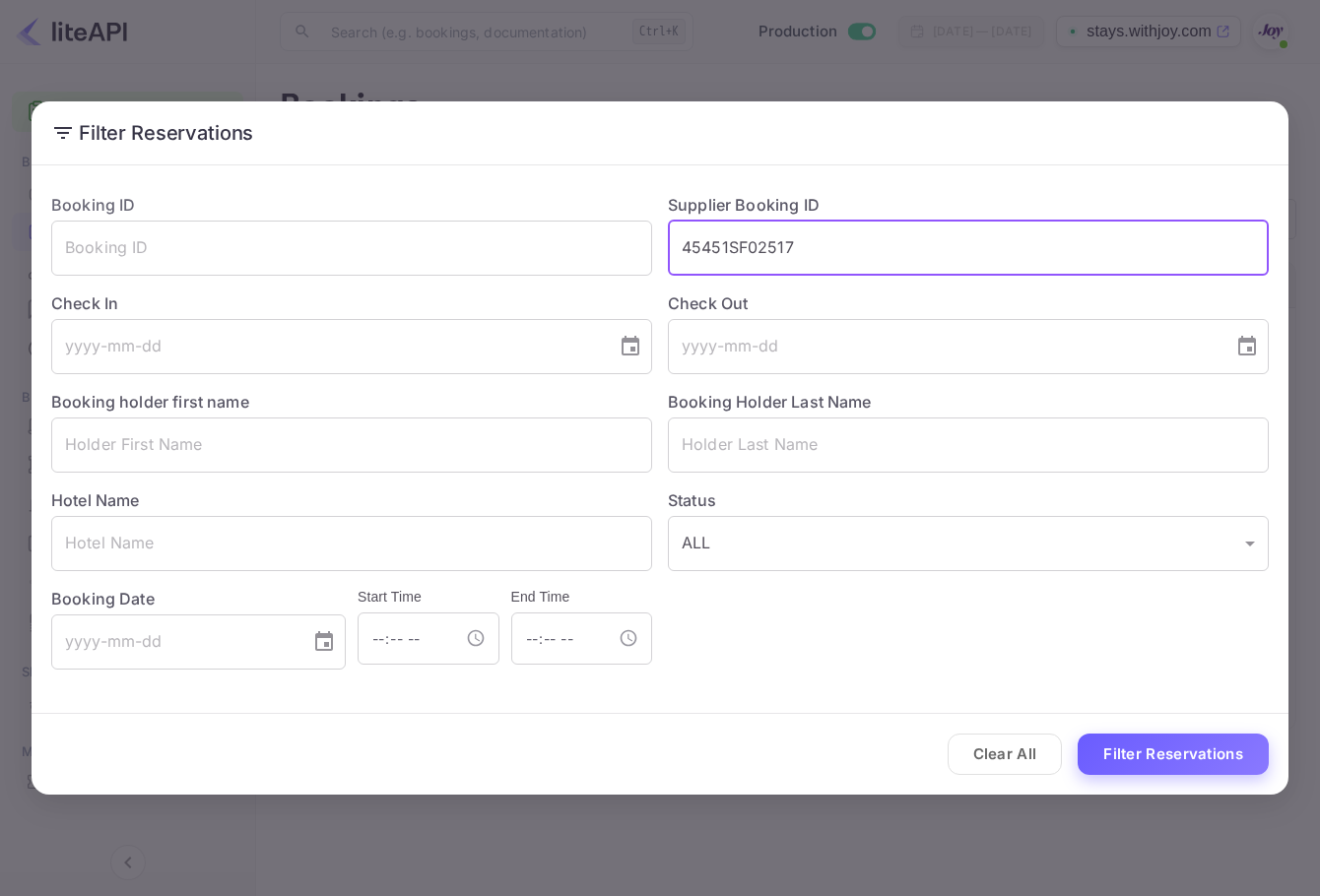 type on "[NUMBER]" 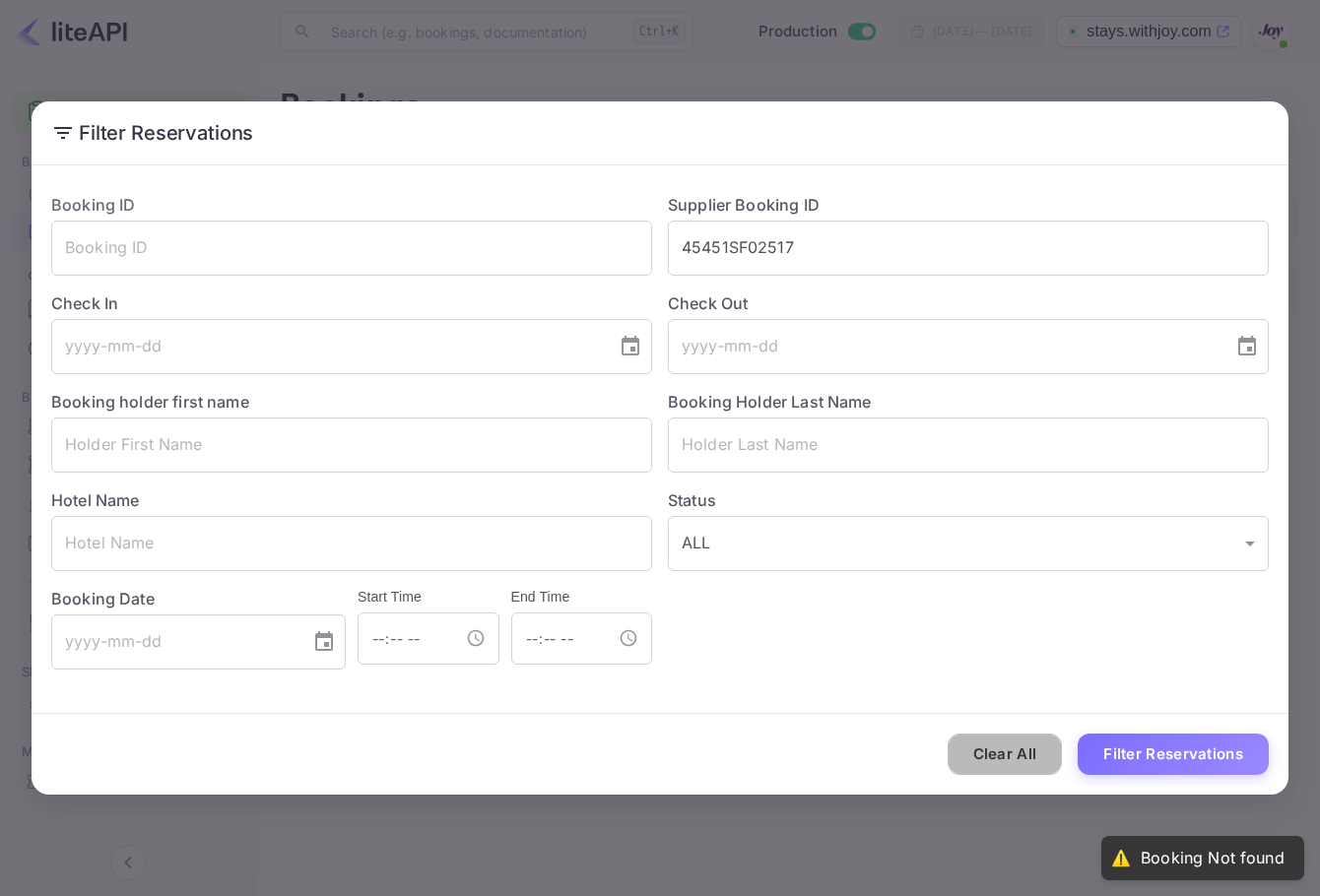click on "Clear All" at bounding box center (1005, 754) 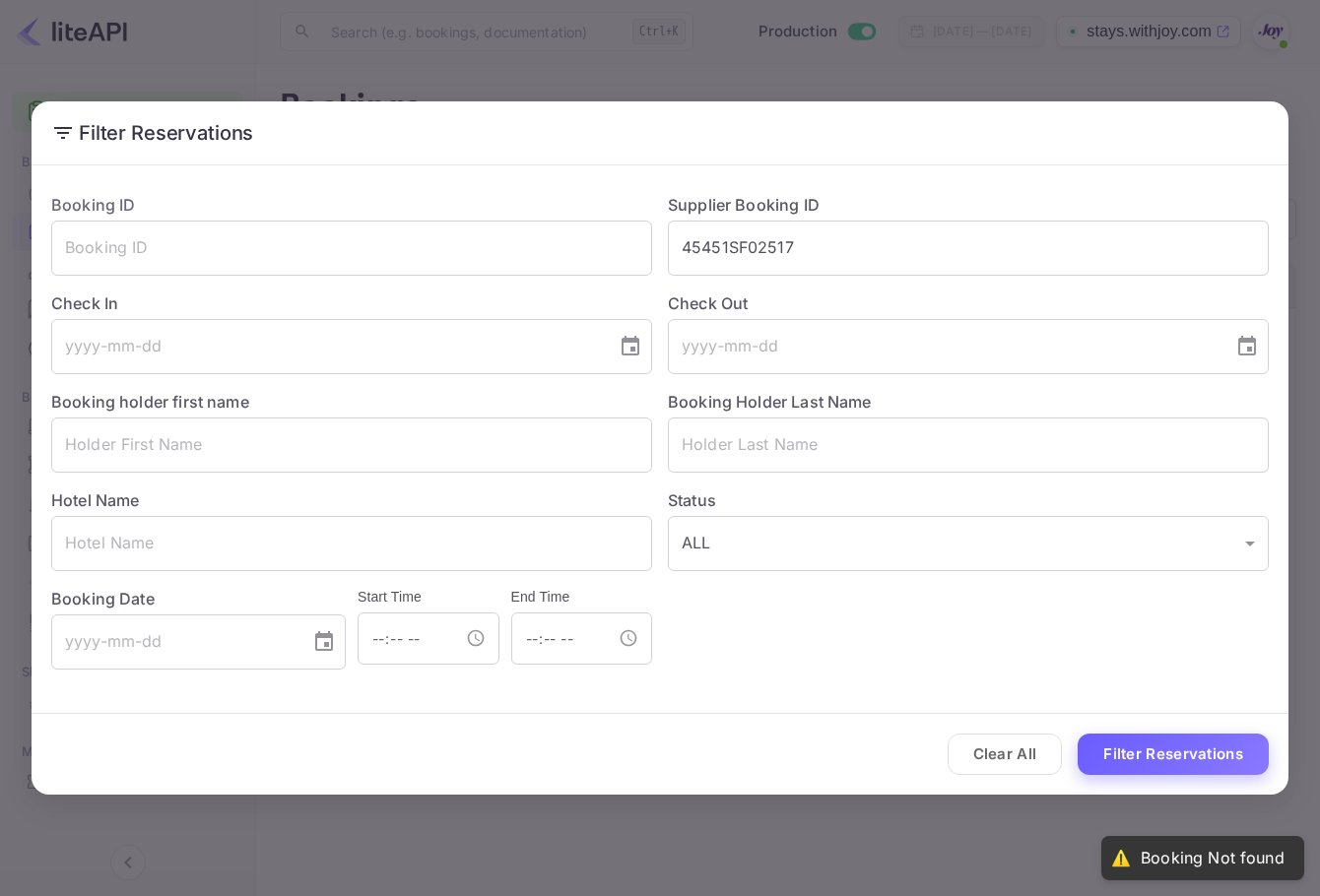 click on "Filter Reservations" at bounding box center [1173, 754] 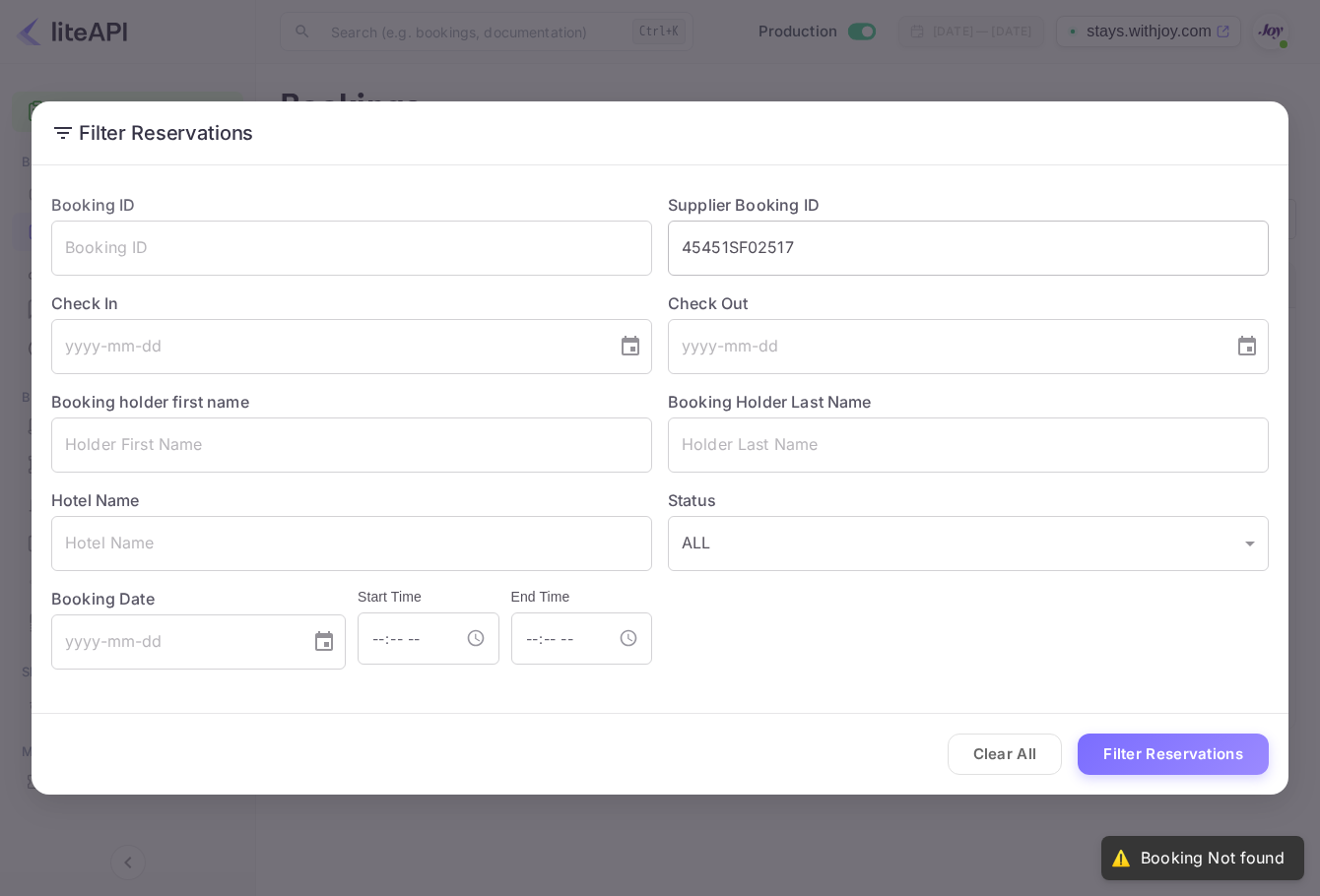 click on "[NUMBER]" at bounding box center (968, 248) 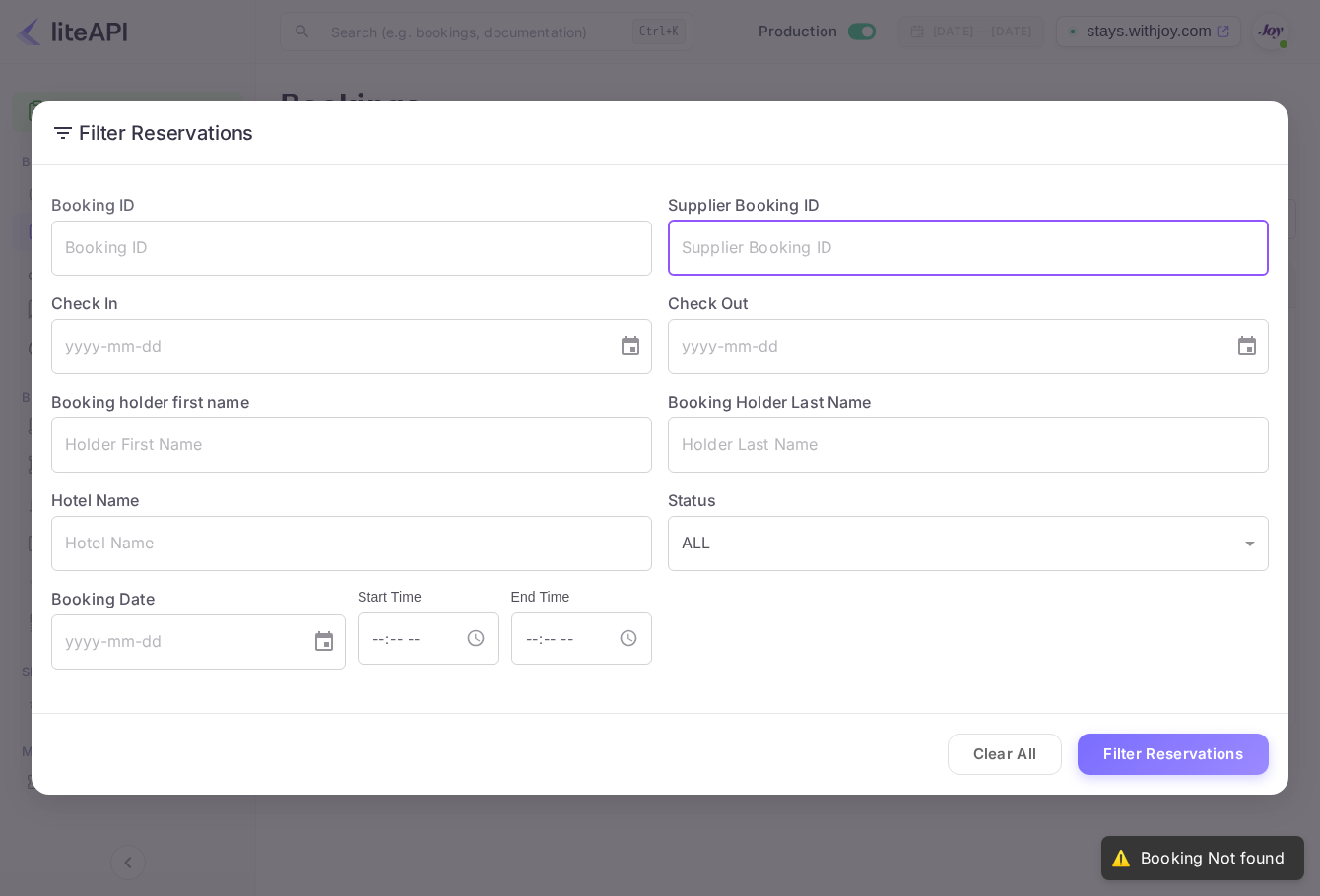 paste on "[NUMBER]" 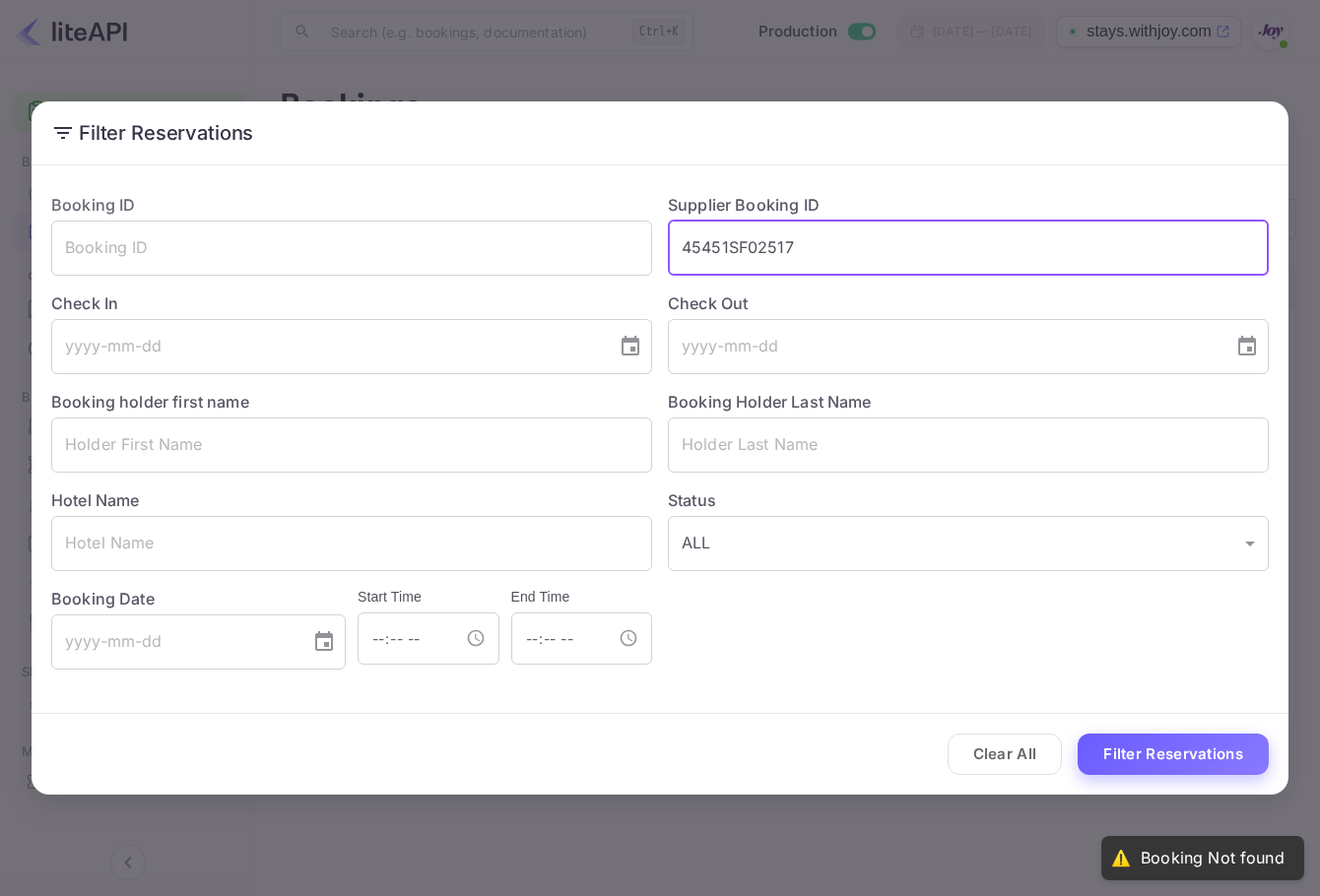 type on "[NUMBER]" 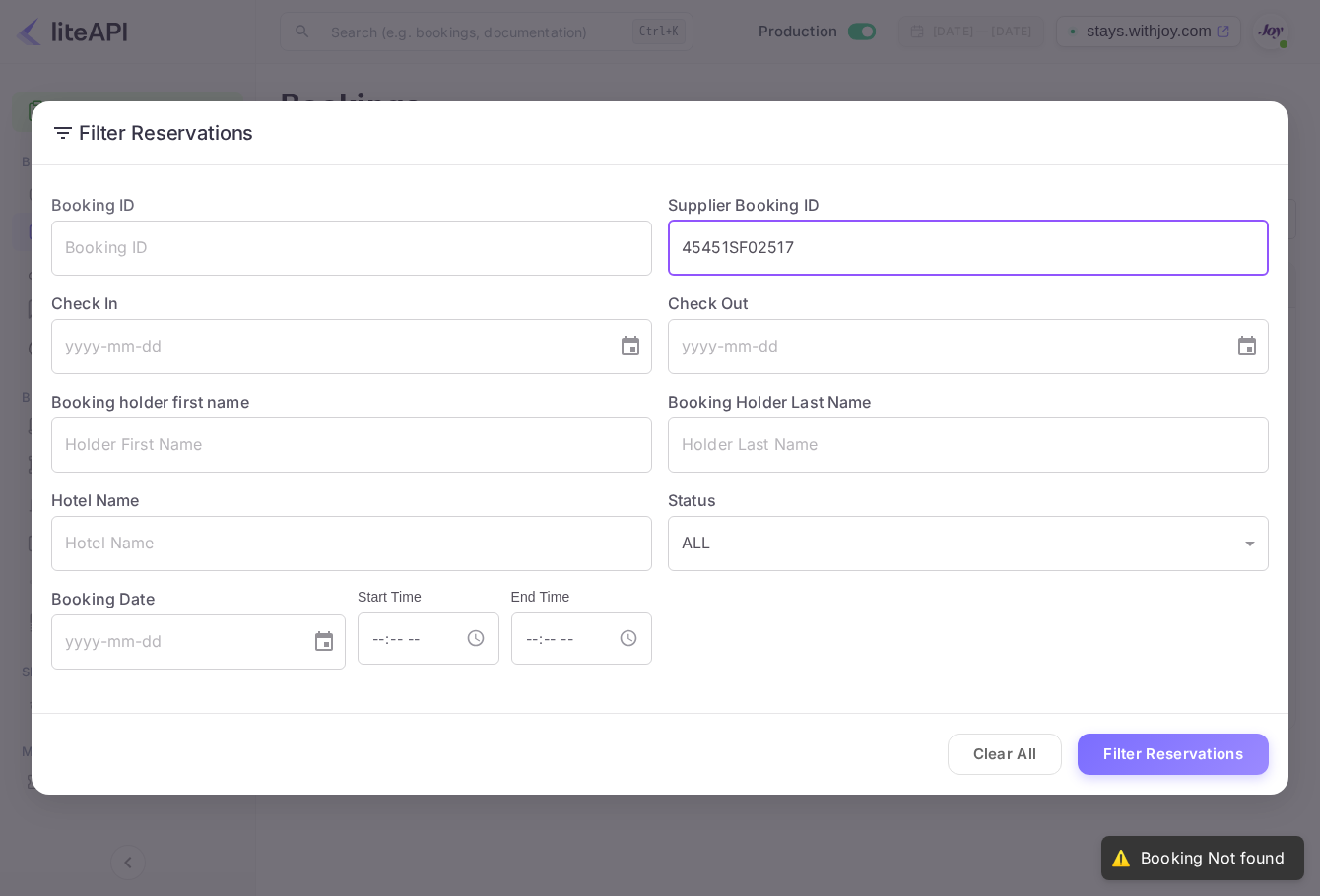 drag, startPoint x: 1171, startPoint y: 755, endPoint x: 861, endPoint y: 280, distance: 567.20807 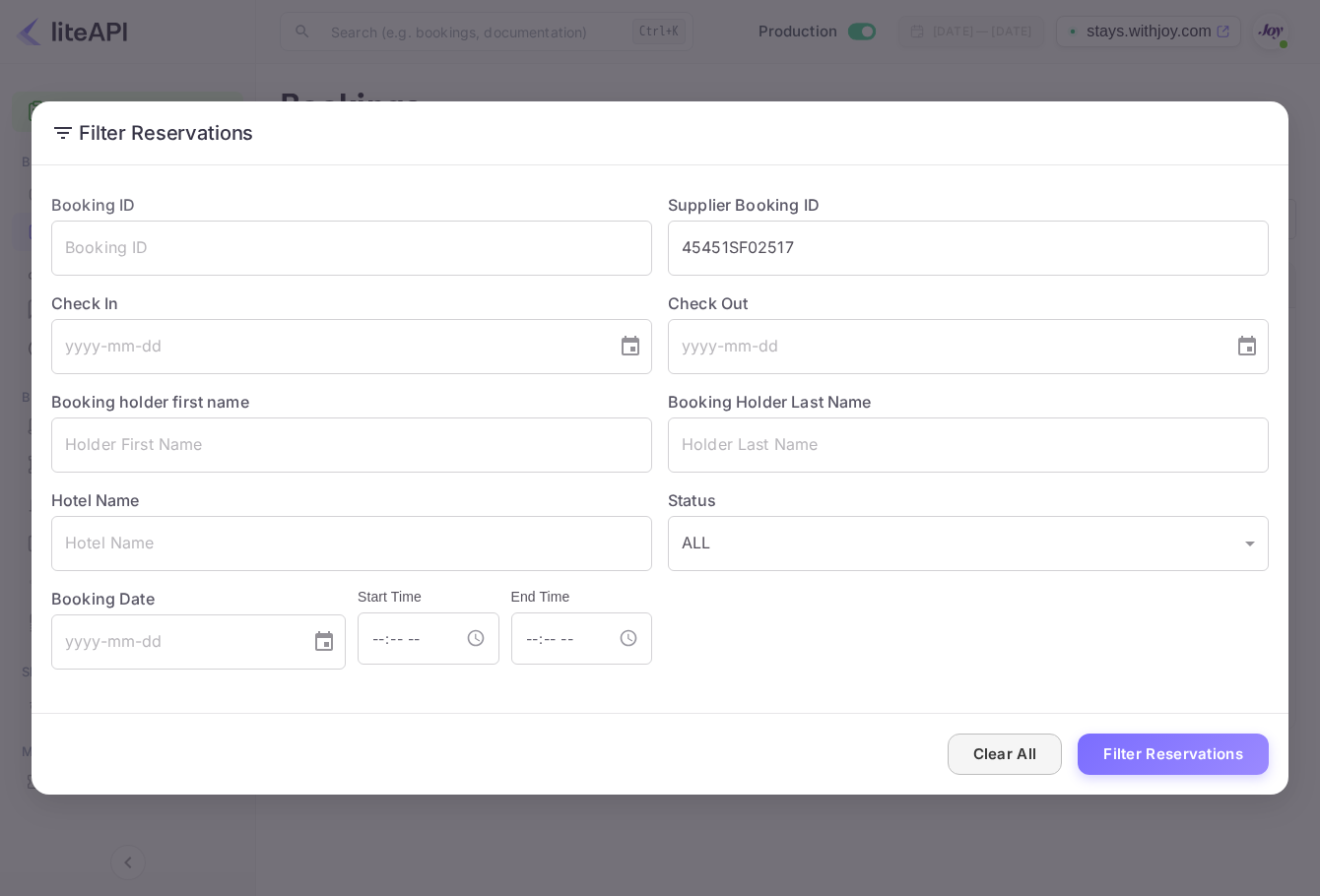 click on "Clear All" at bounding box center [1005, 754] 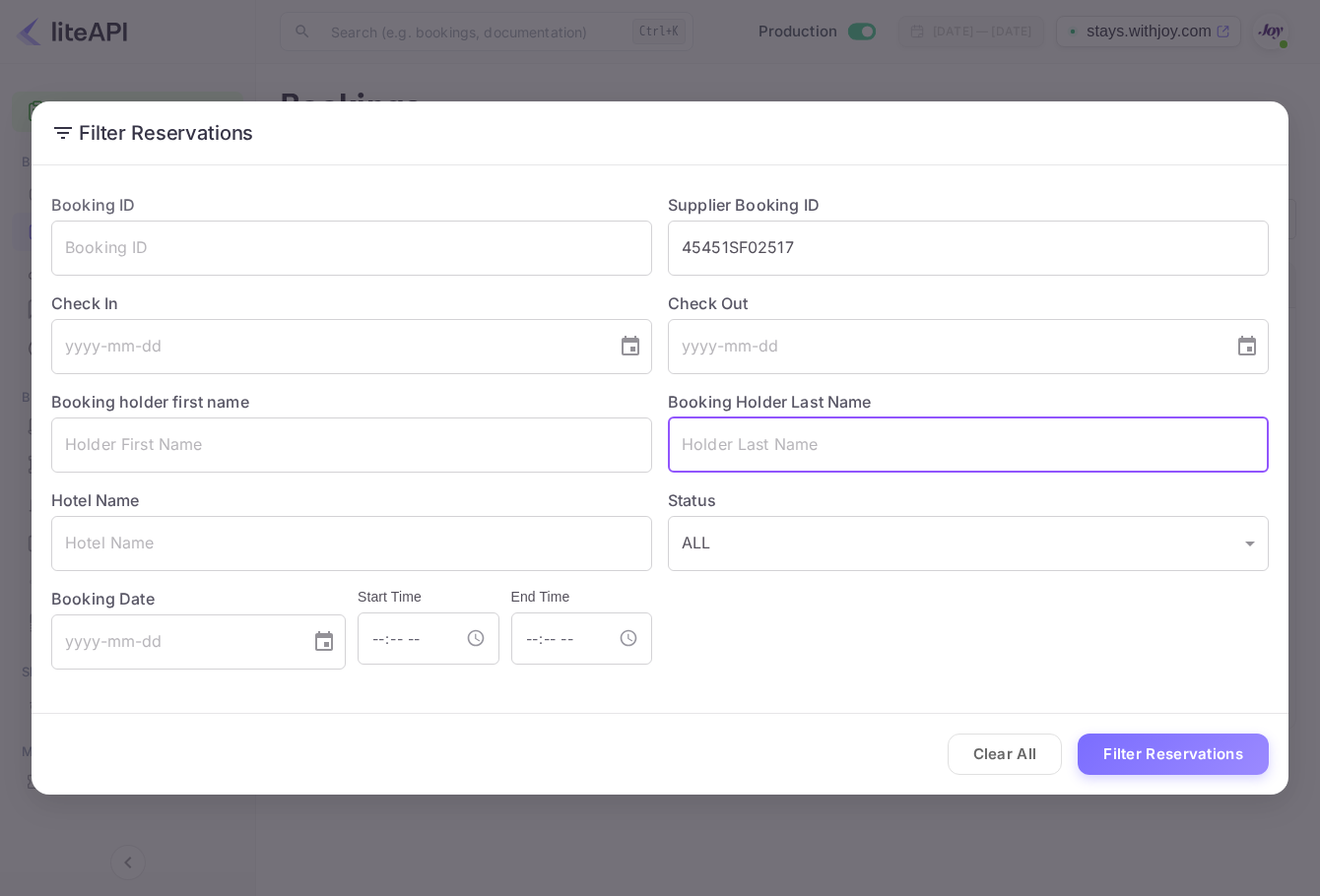 drag, startPoint x: 884, startPoint y: 440, endPoint x: 883, endPoint y: 450, distance: 10.049876 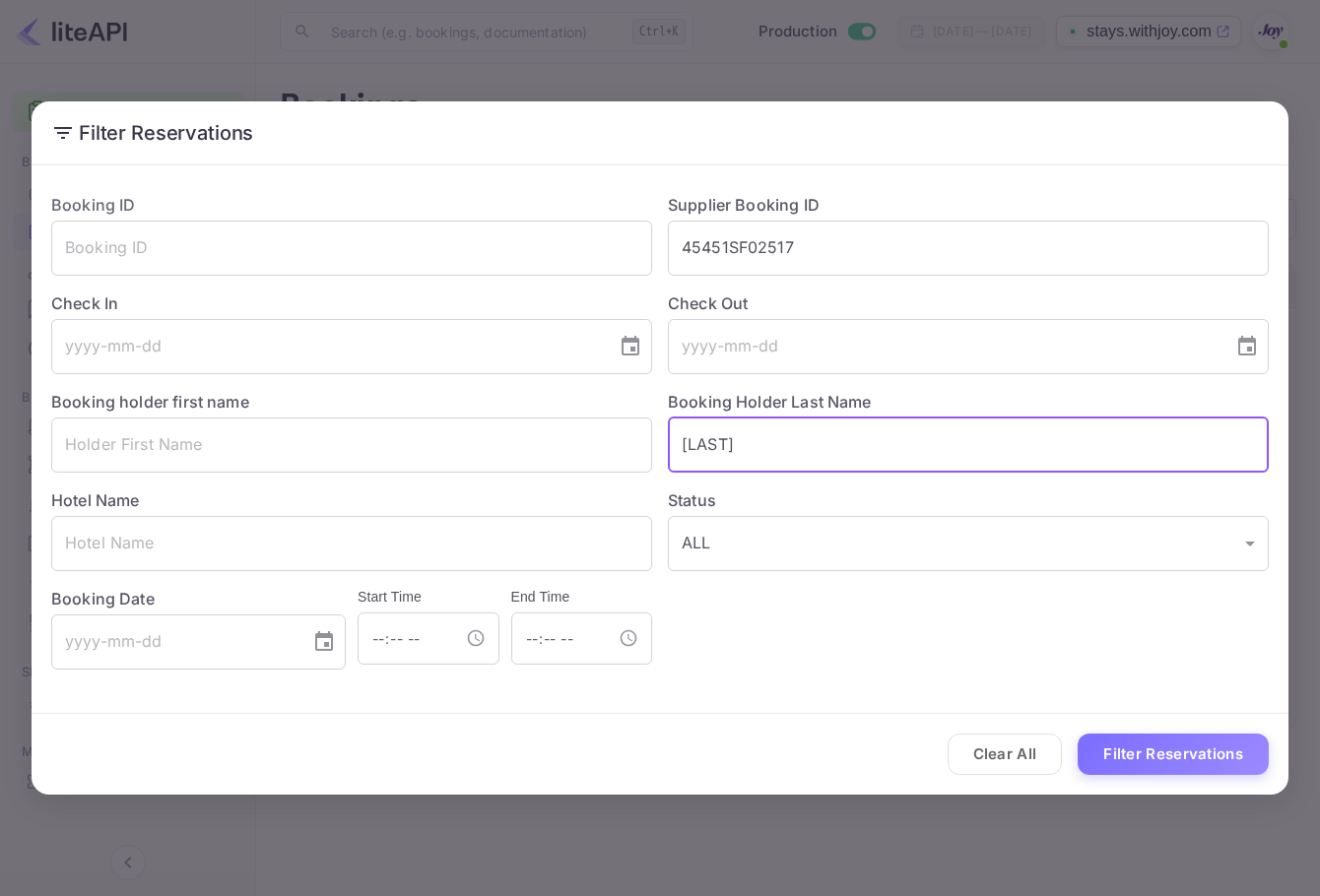 click on "Clear All Filter Reservations" at bounding box center [660, 754] 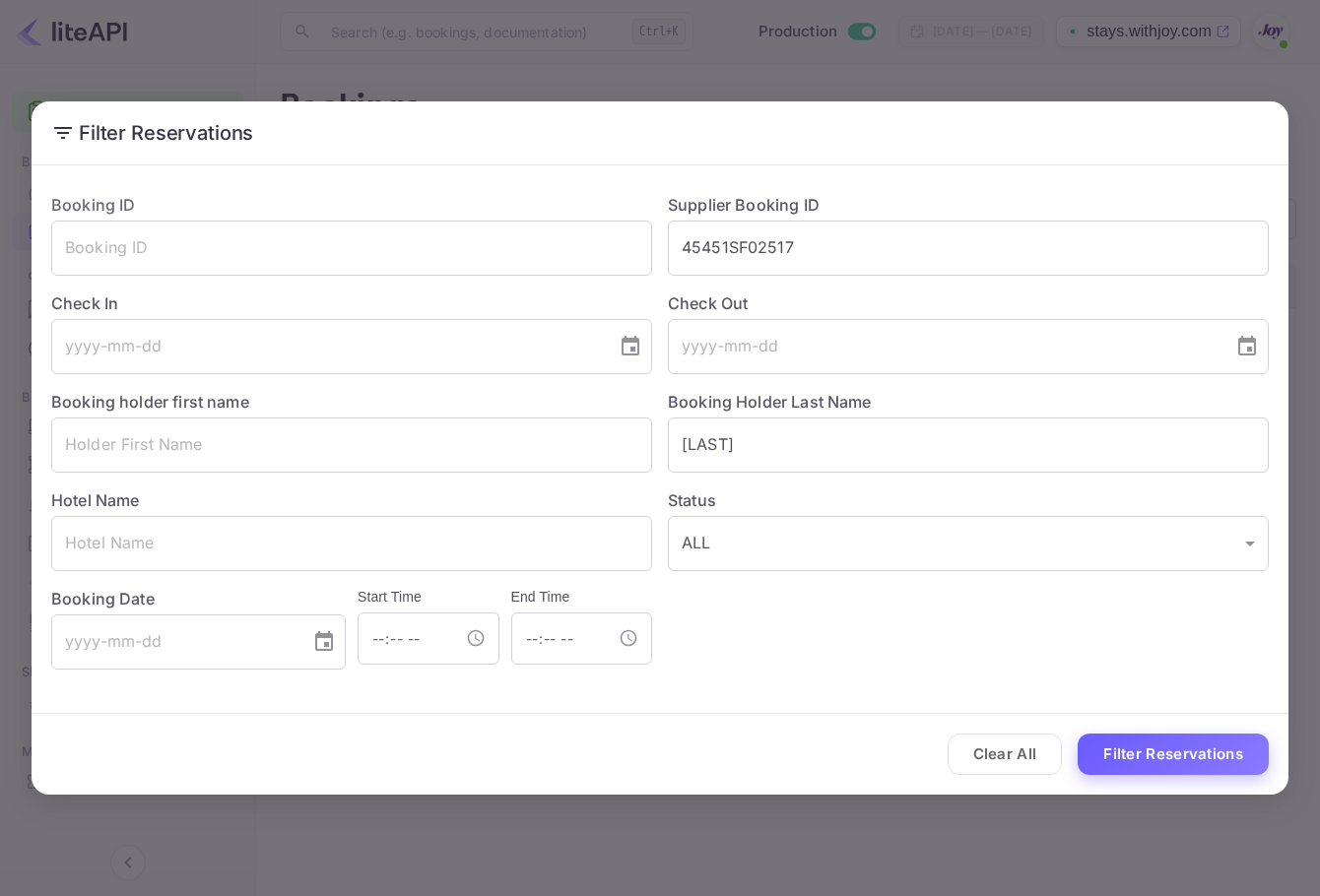 click on "Filter Reservations" at bounding box center (1173, 754) 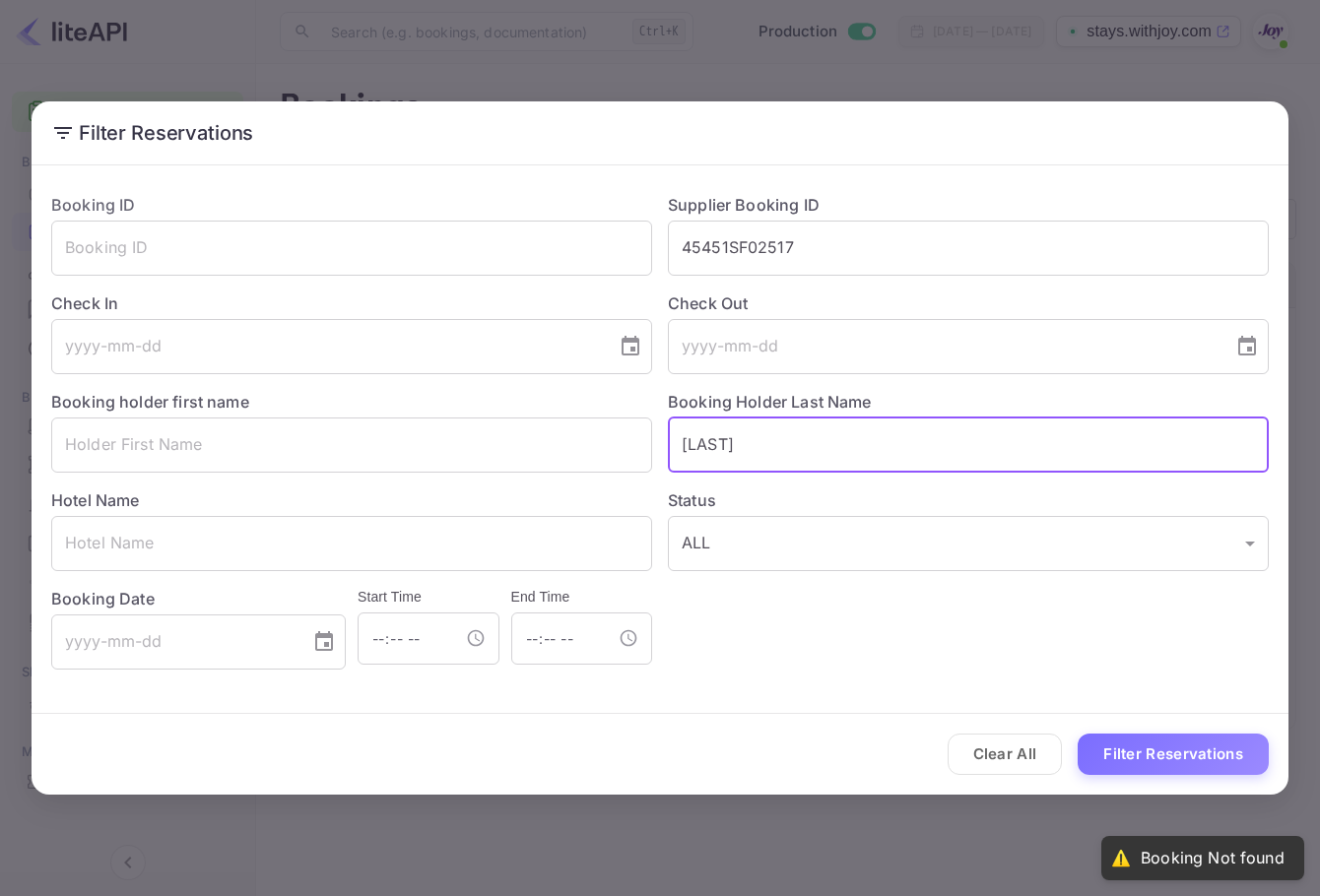 drag, startPoint x: 767, startPoint y: 449, endPoint x: 693, endPoint y: 438, distance: 74.8131 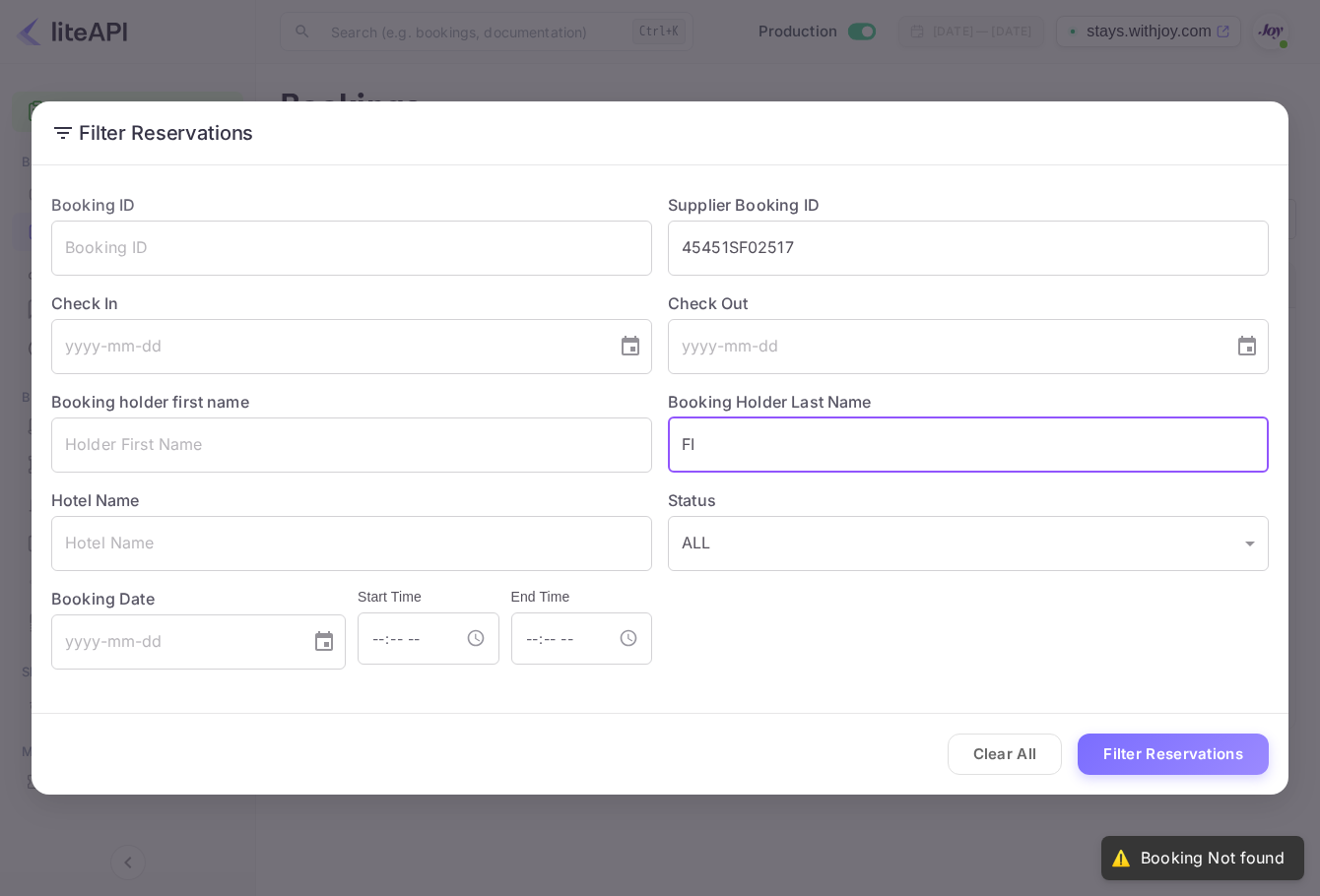 type on "F" 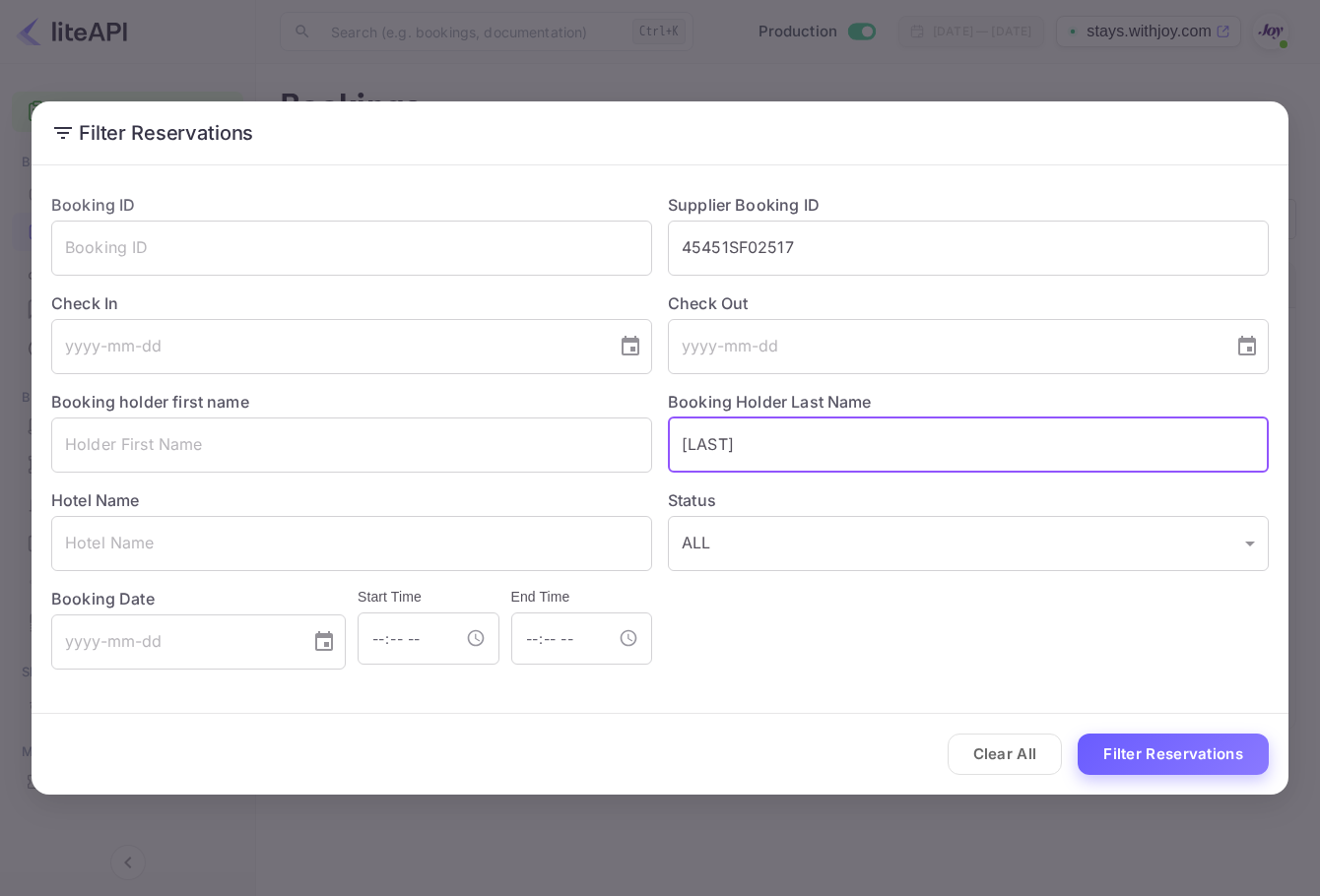 type on "fisher" 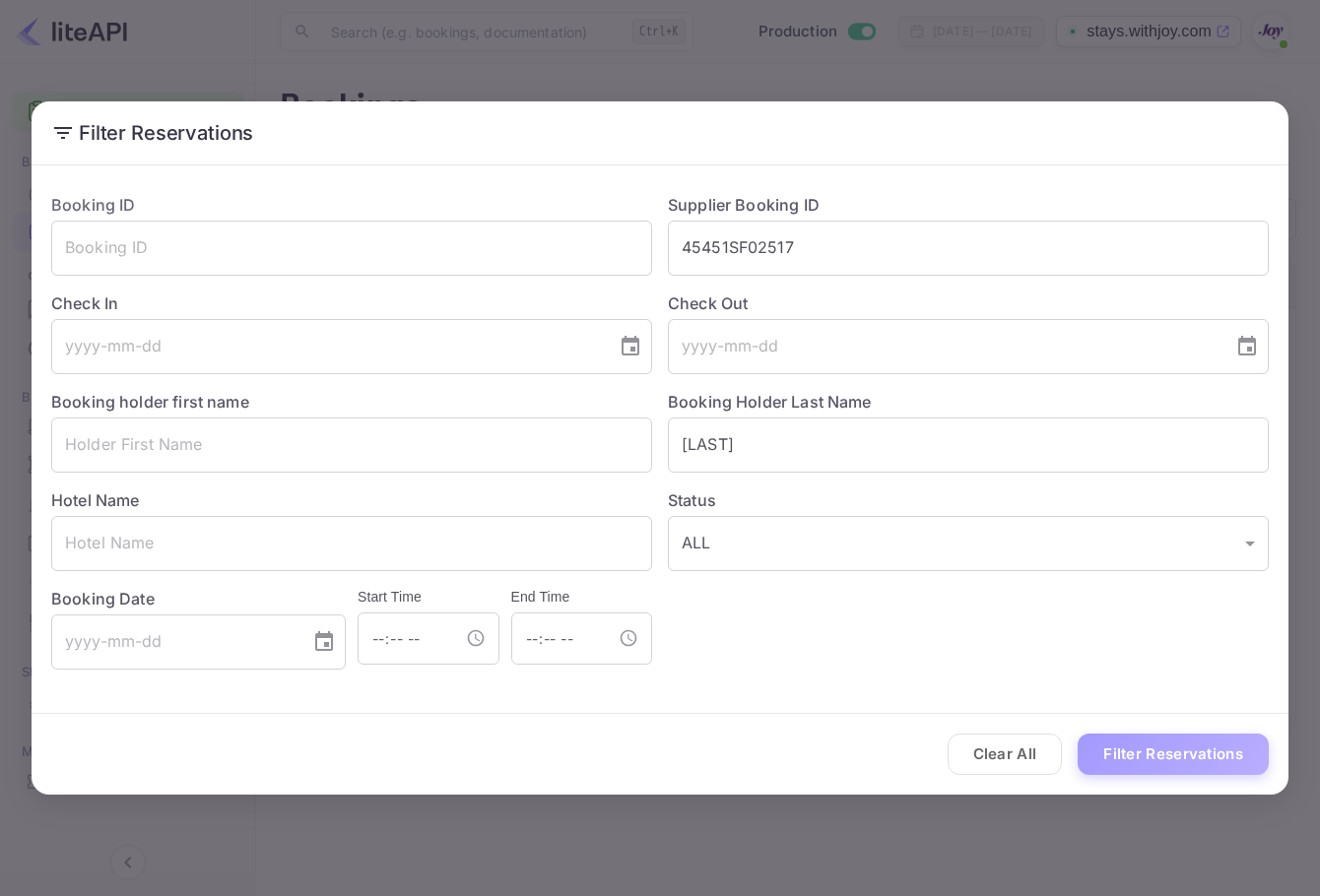 drag, startPoint x: 1164, startPoint y: 751, endPoint x: 1179, endPoint y: 720, distance: 34.438351 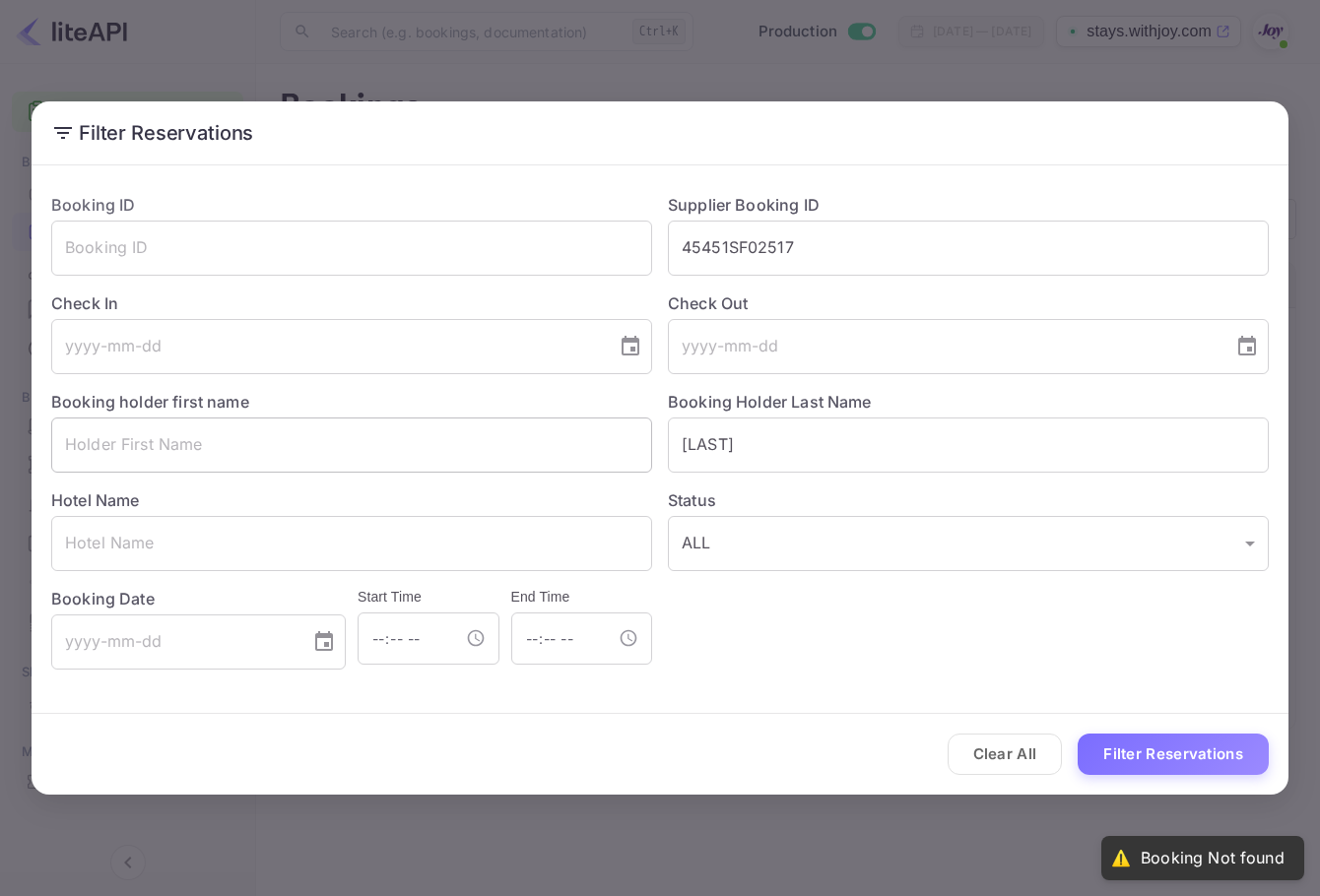 click at bounding box center [352, 445] 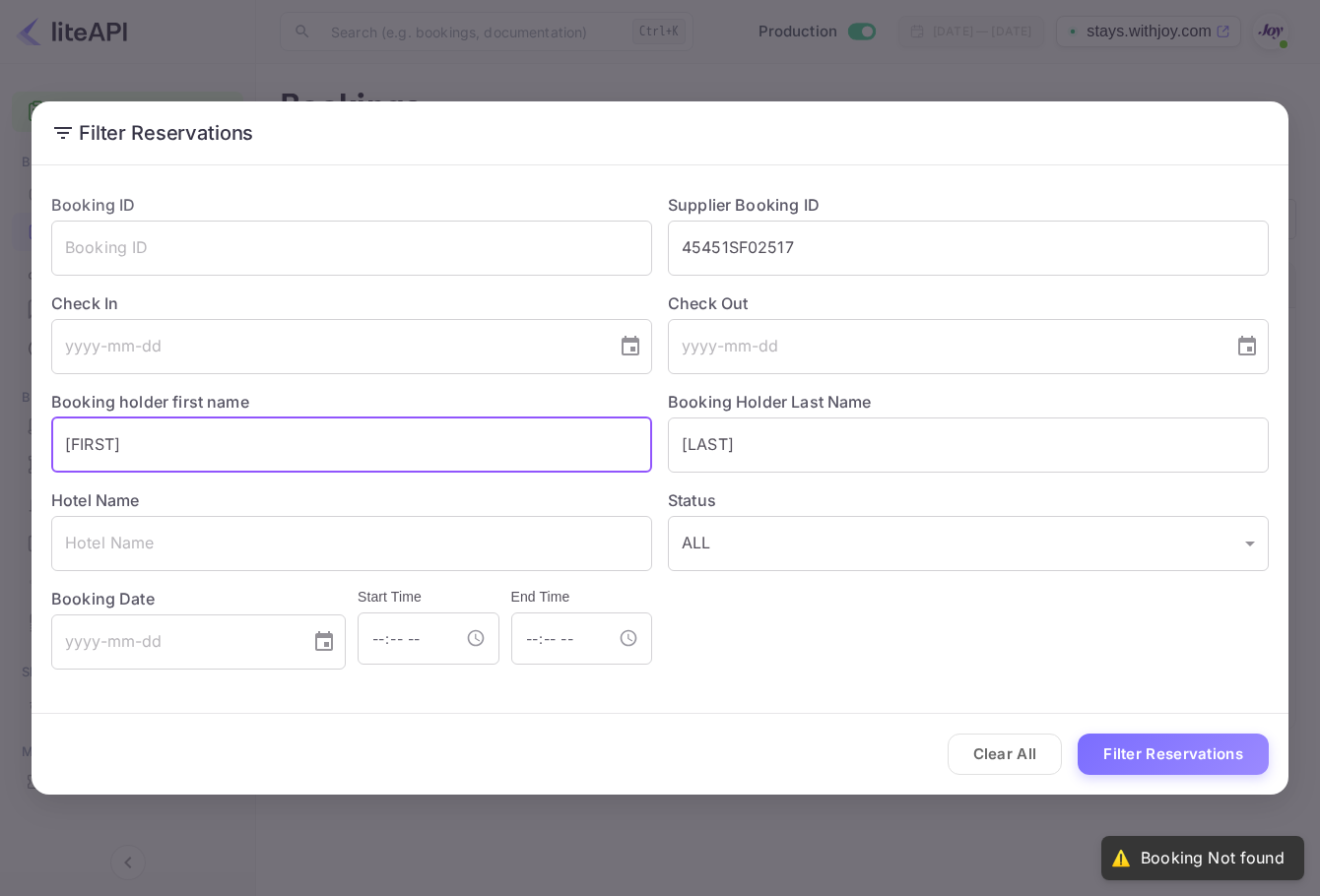 type on "[FIRST]" 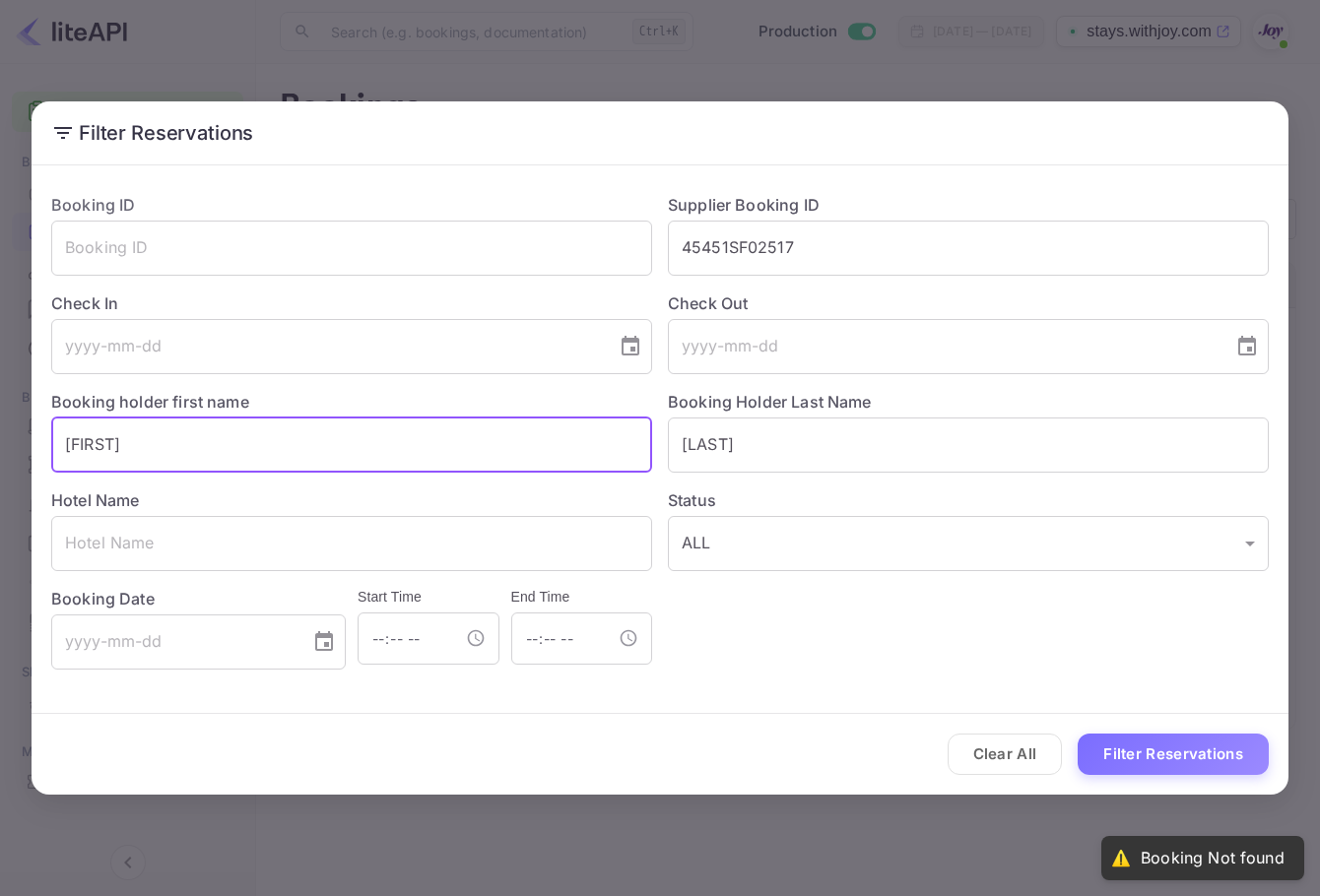 click on "Filter Reservations" at bounding box center (1173, 754) 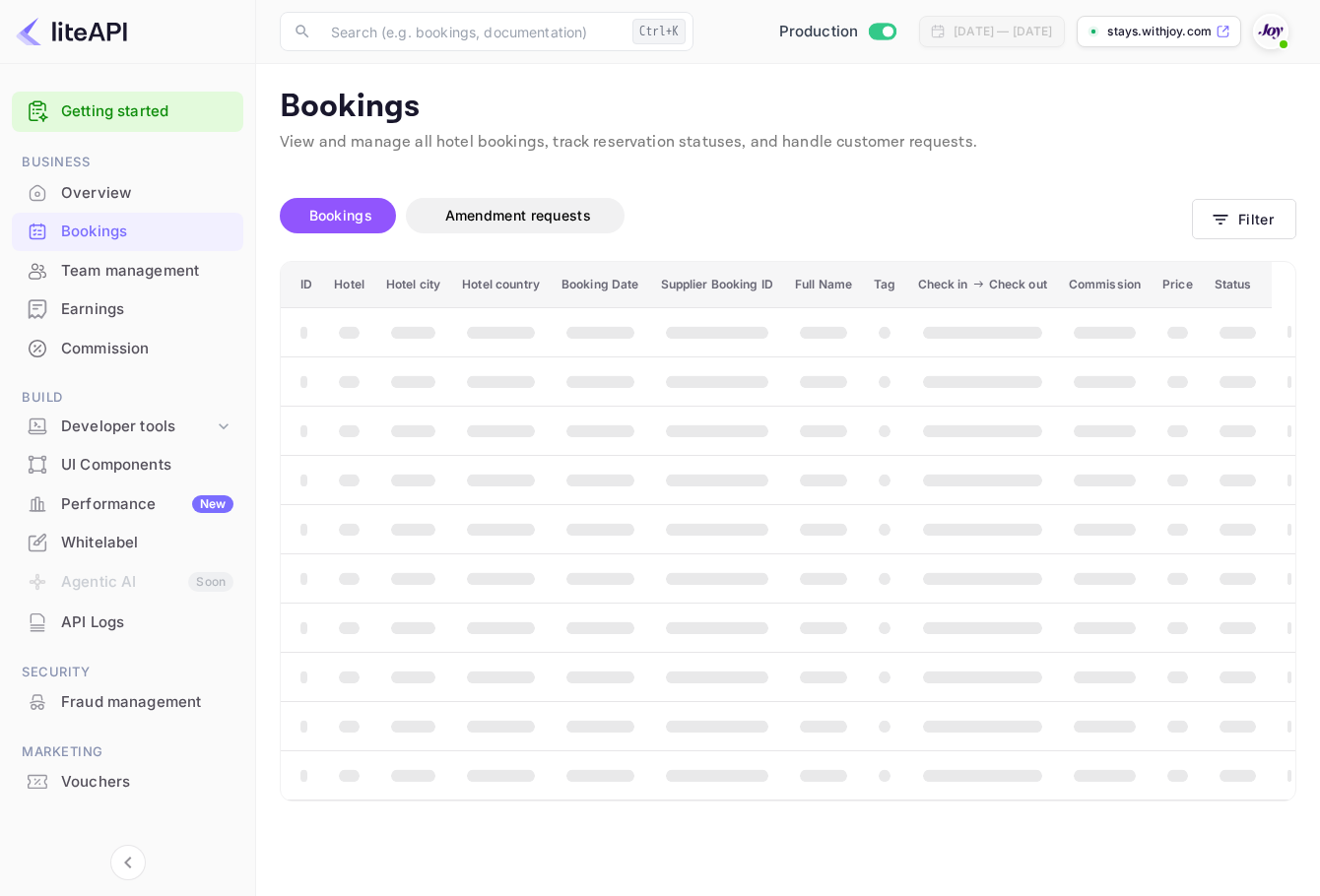 scroll, scrollTop: 0, scrollLeft: 0, axis: both 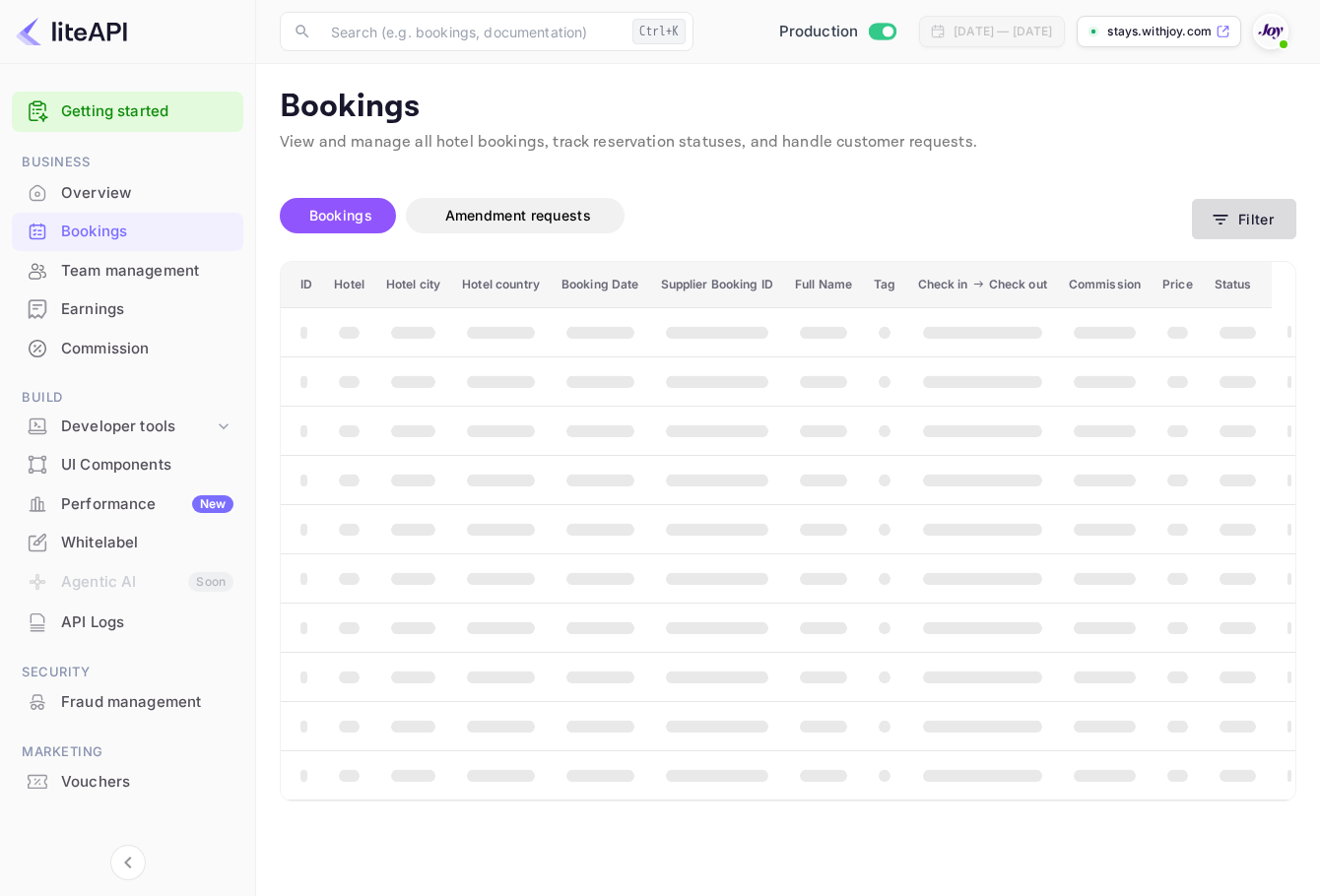 click on "Filter" at bounding box center [1244, 219] 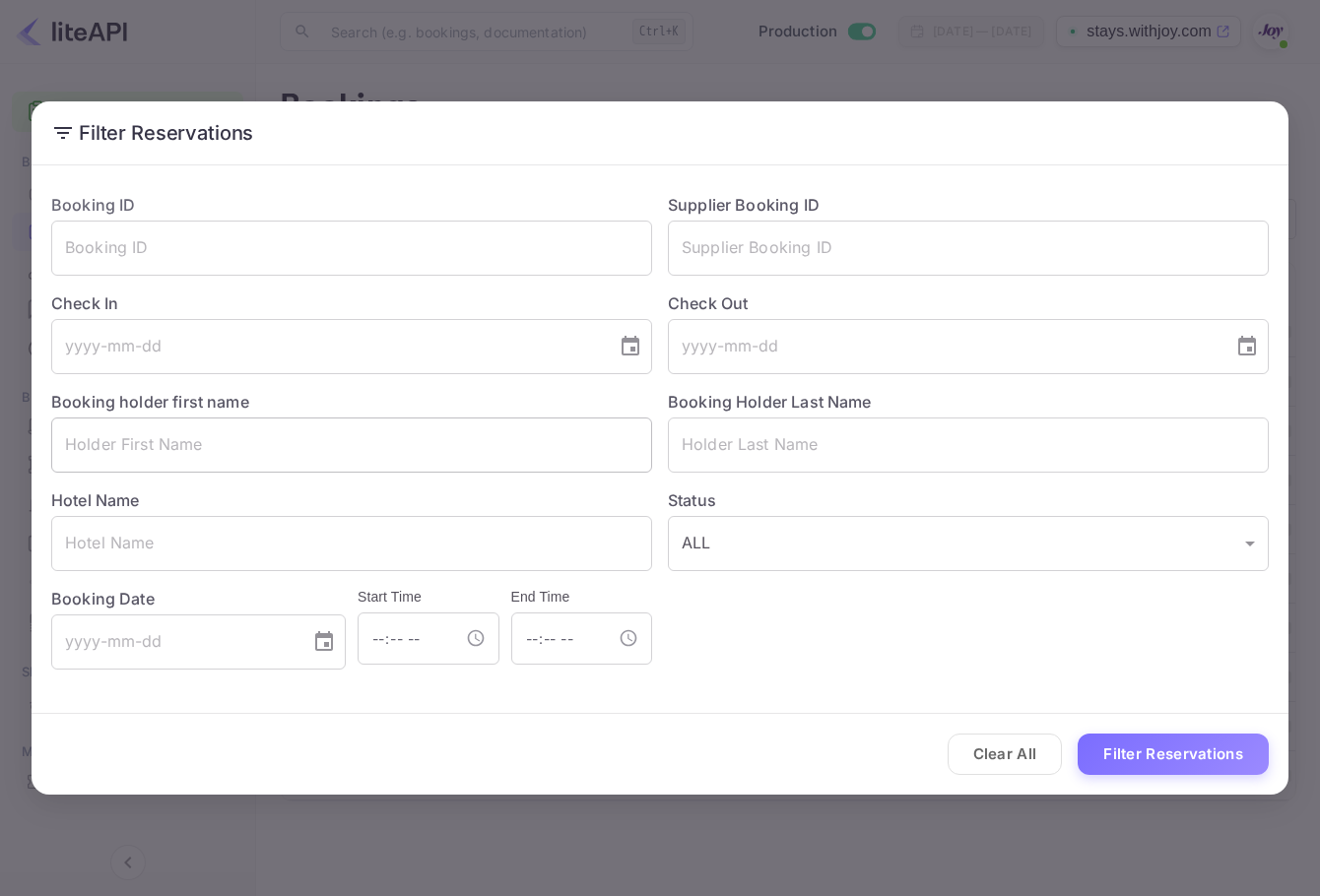 click at bounding box center [352, 445] 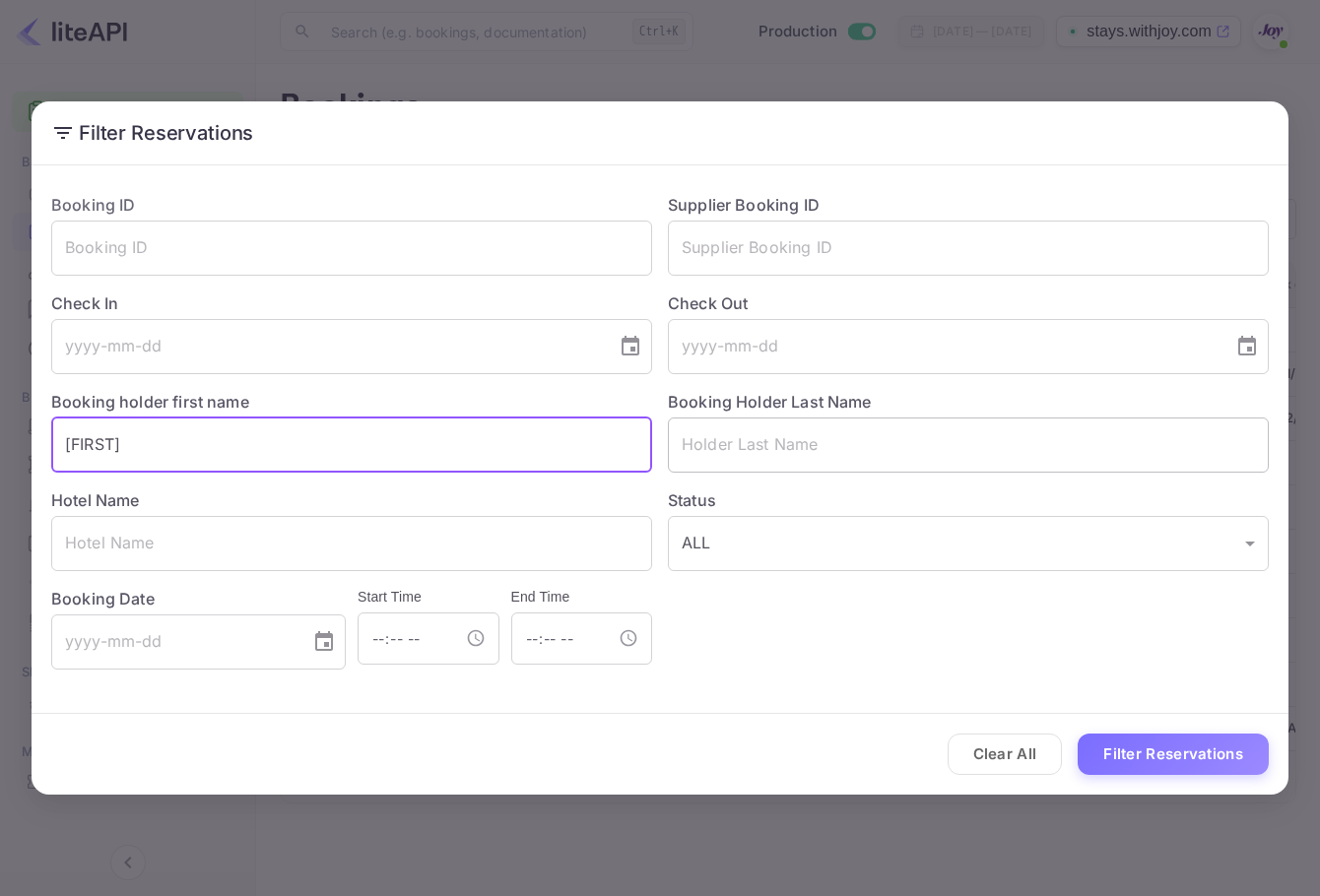 type on "[FIRST]" 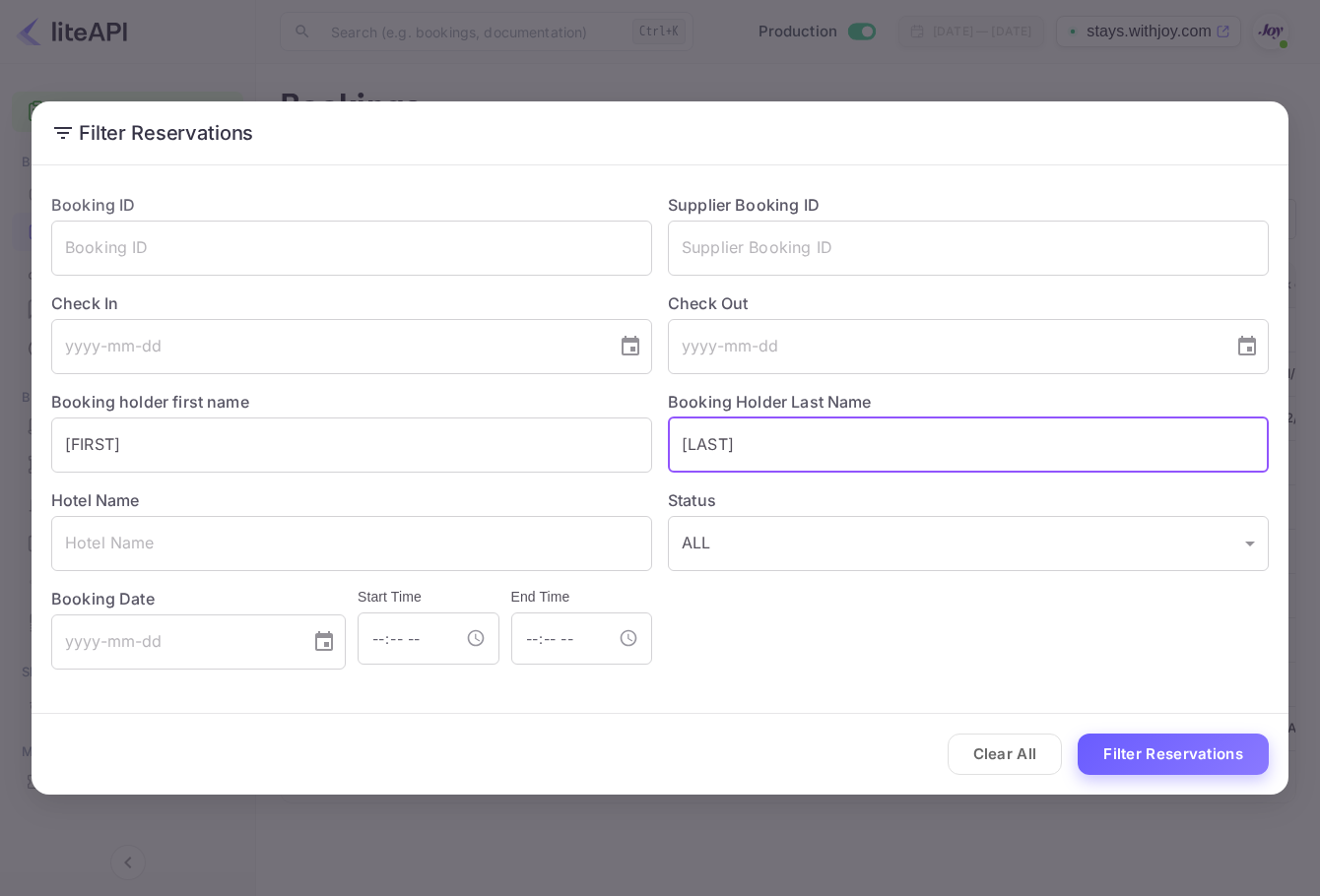 type on "[LAST]" 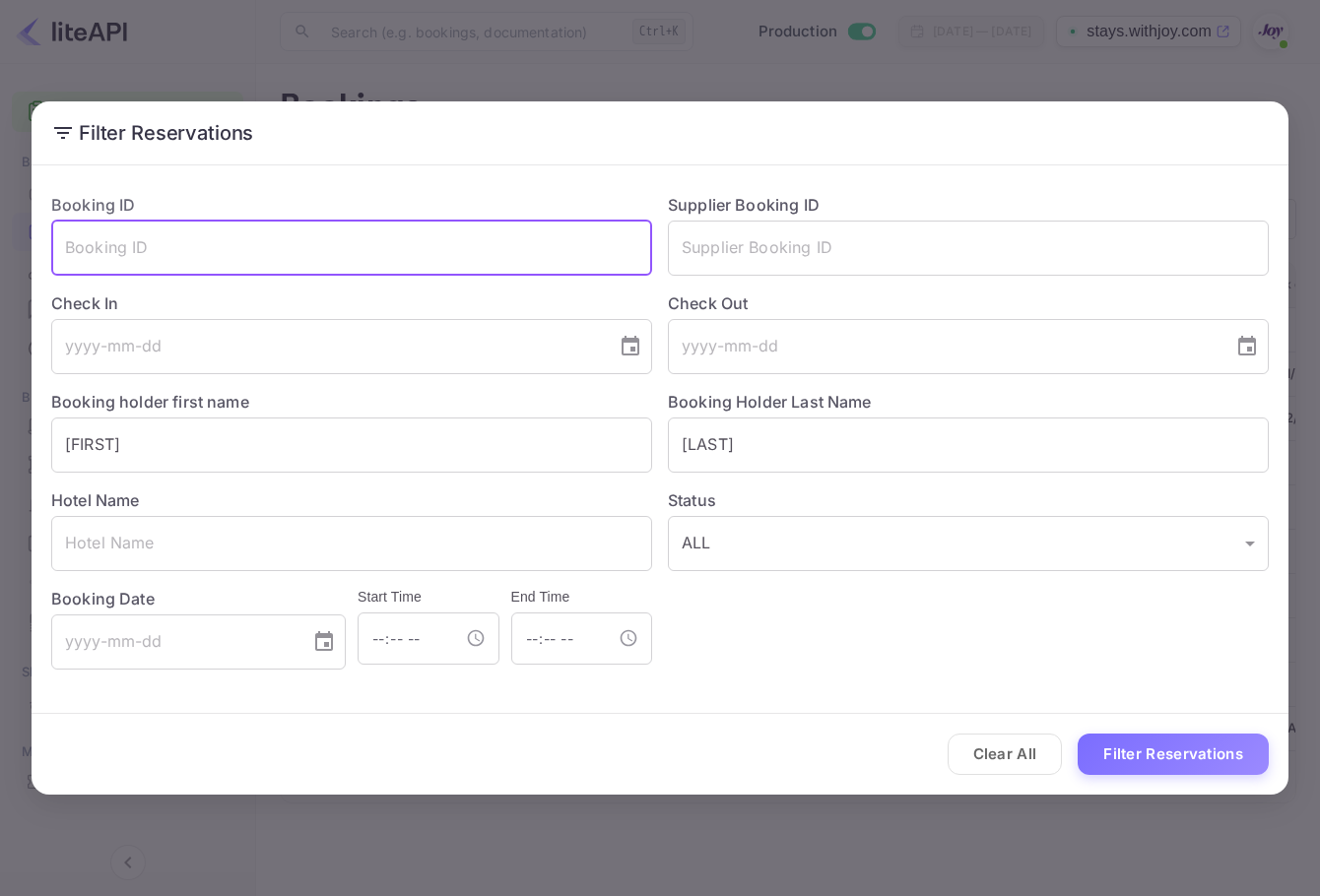 click at bounding box center [352, 248] 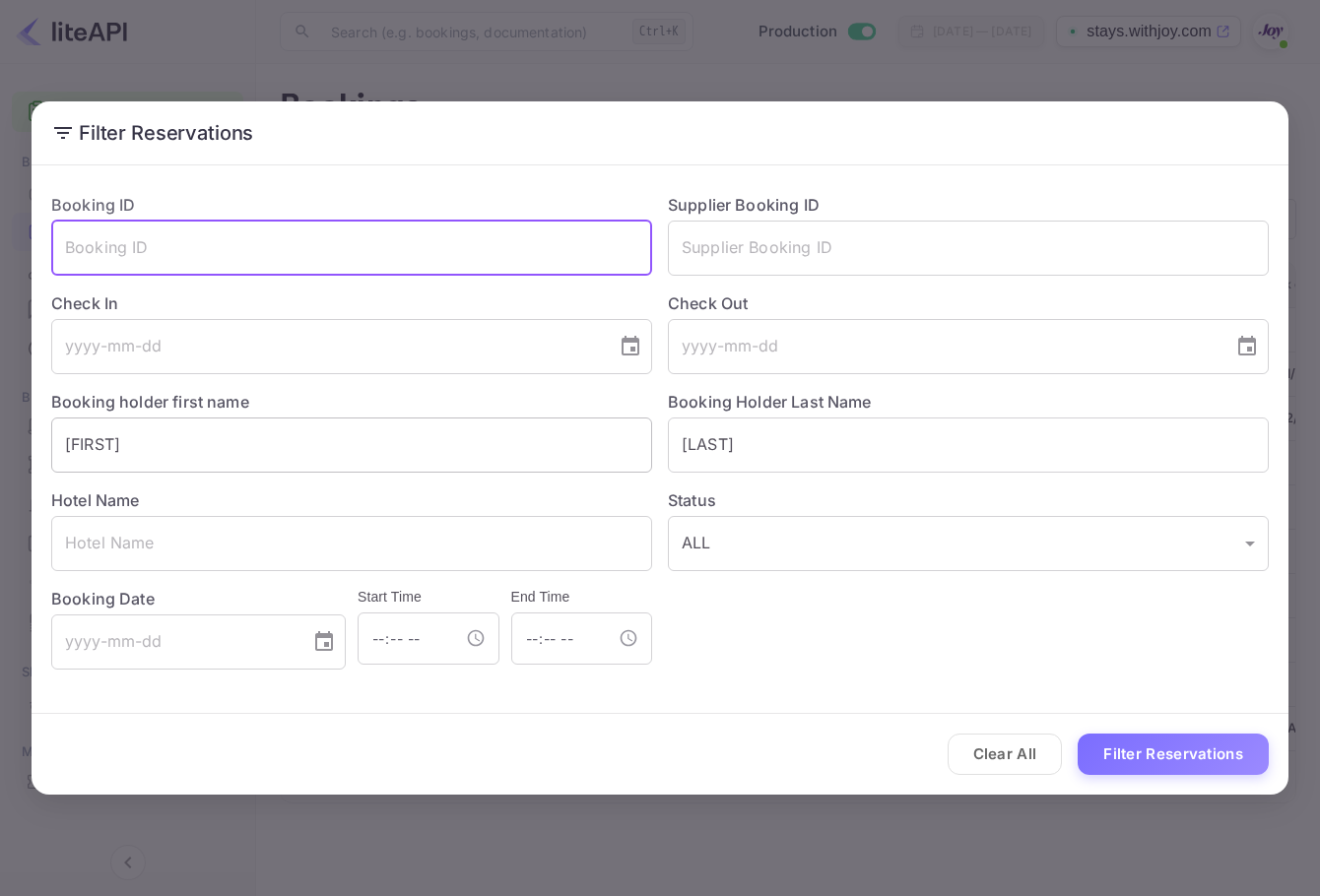click on "[FIRST]" at bounding box center [352, 445] 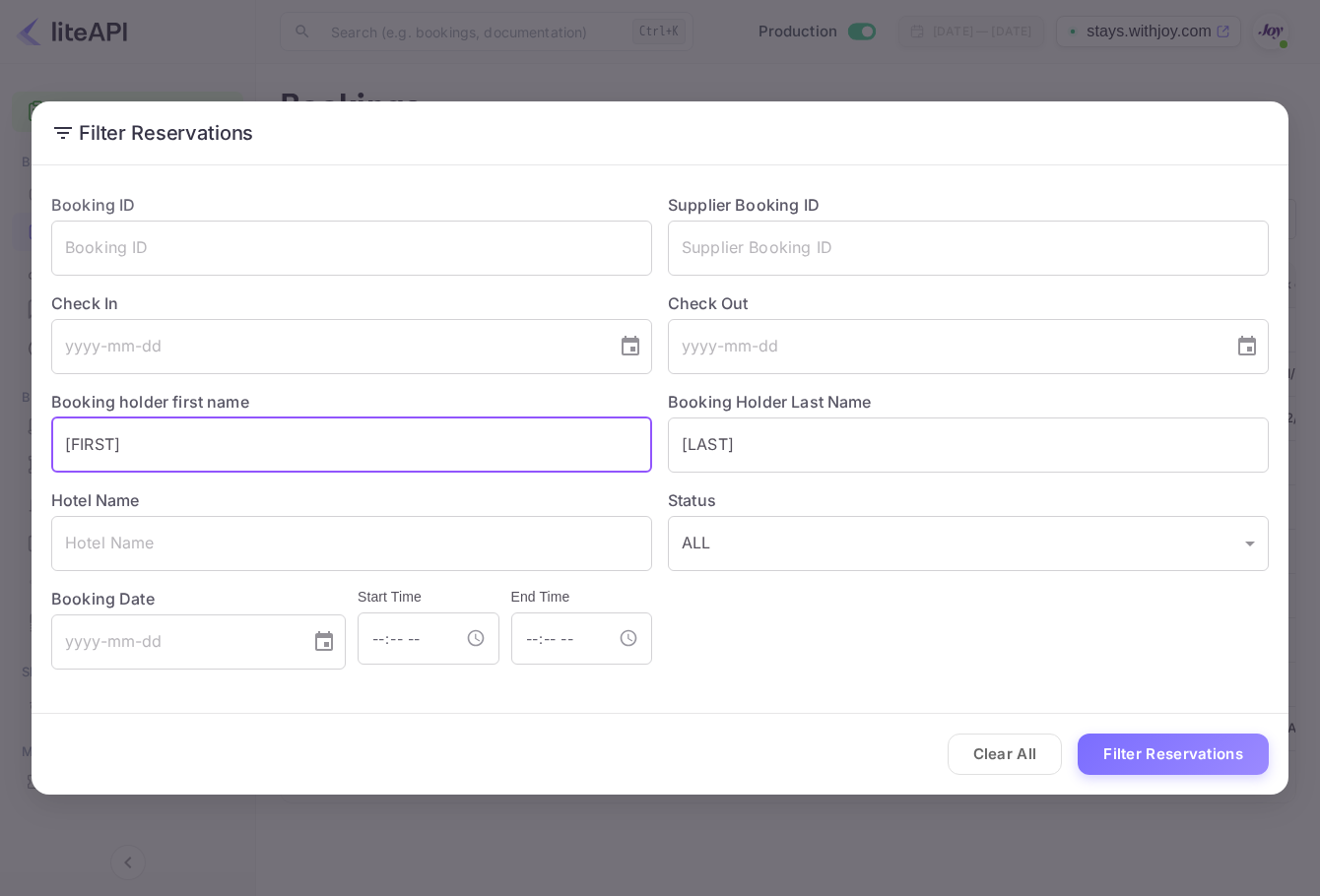 drag, startPoint x: 70, startPoint y: 405, endPoint x: 3, endPoint y: 364, distance: 78.54935 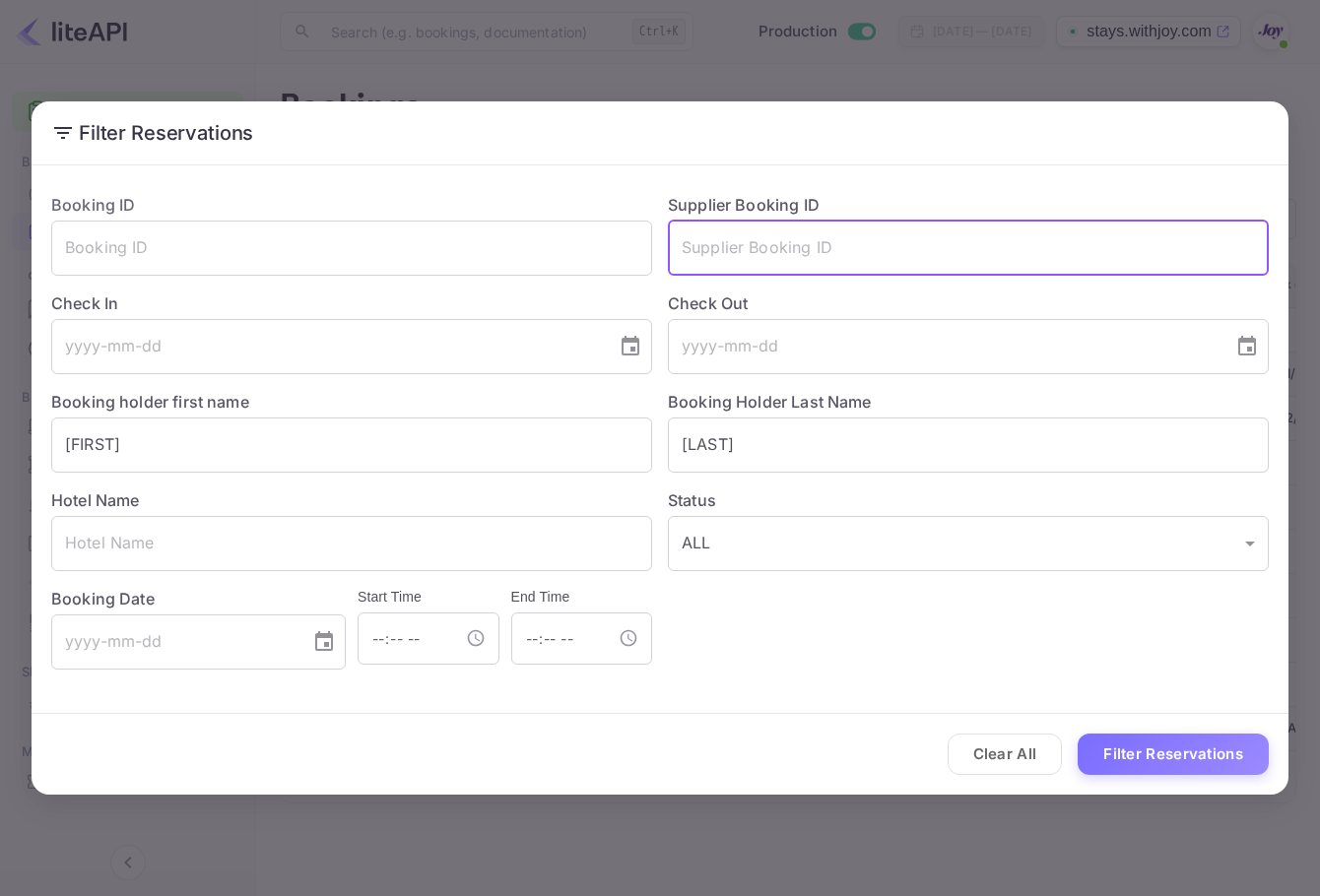 click at bounding box center (968, 248) 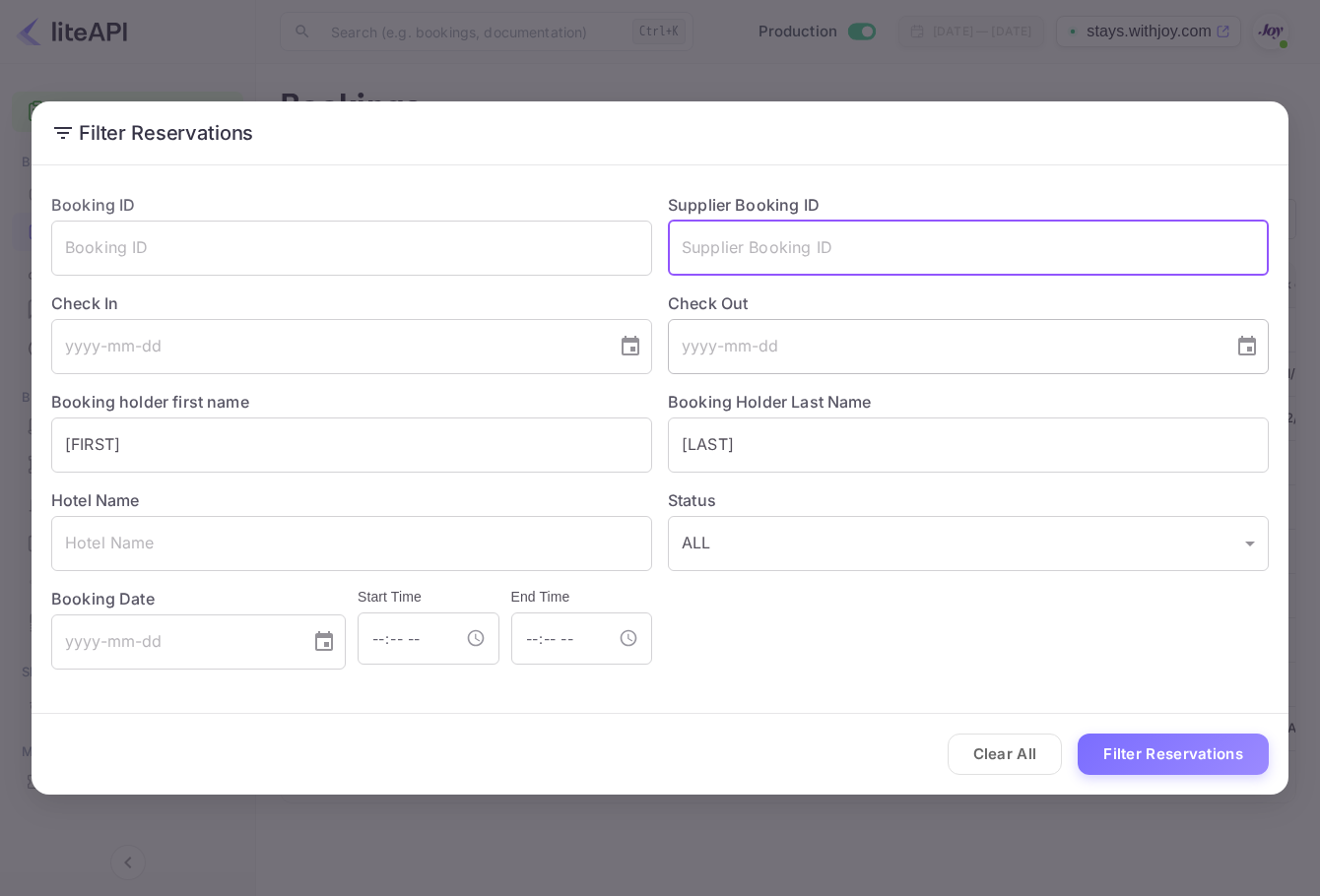 paste on "[NUMBER]" 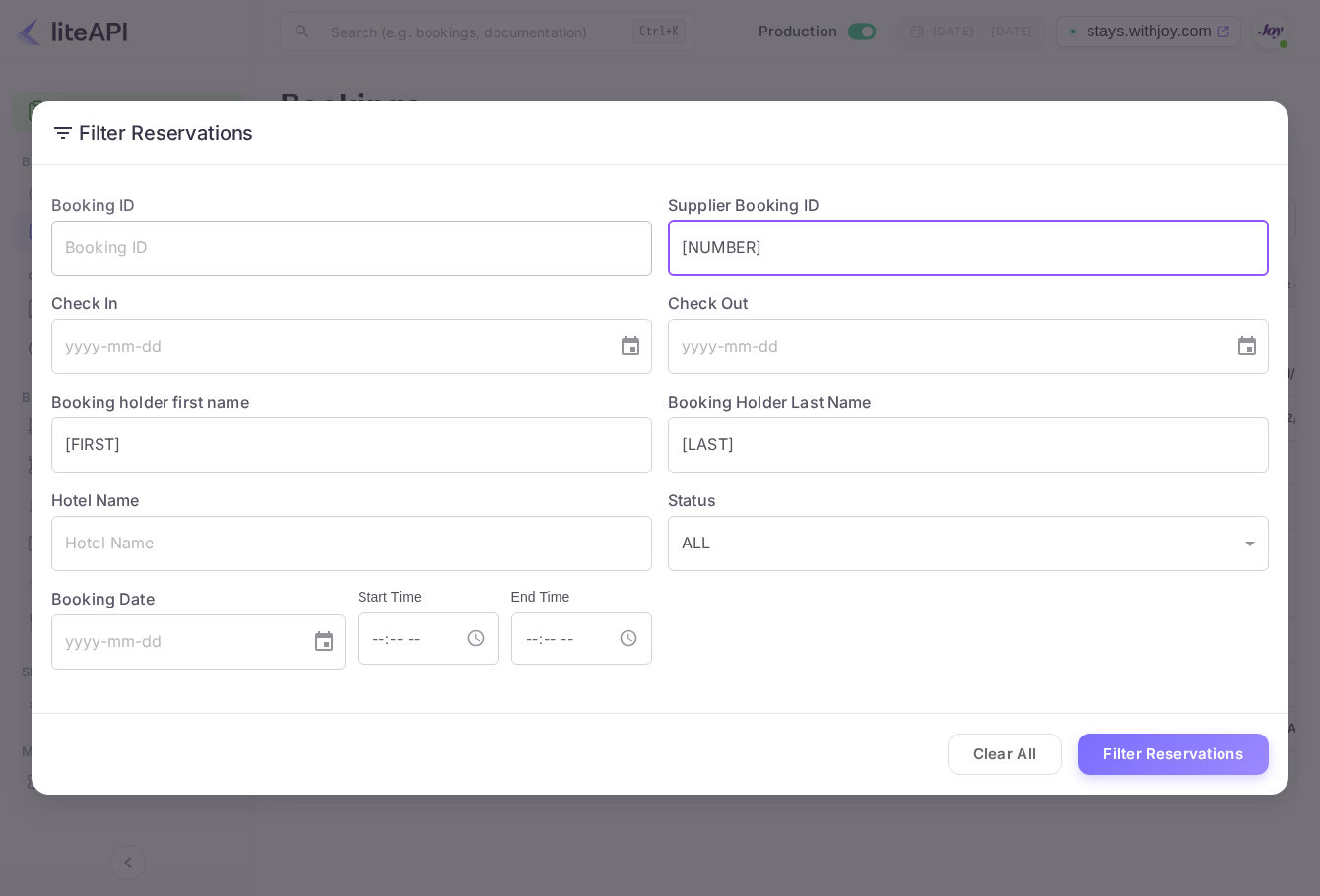 type on "[NUMBER]" 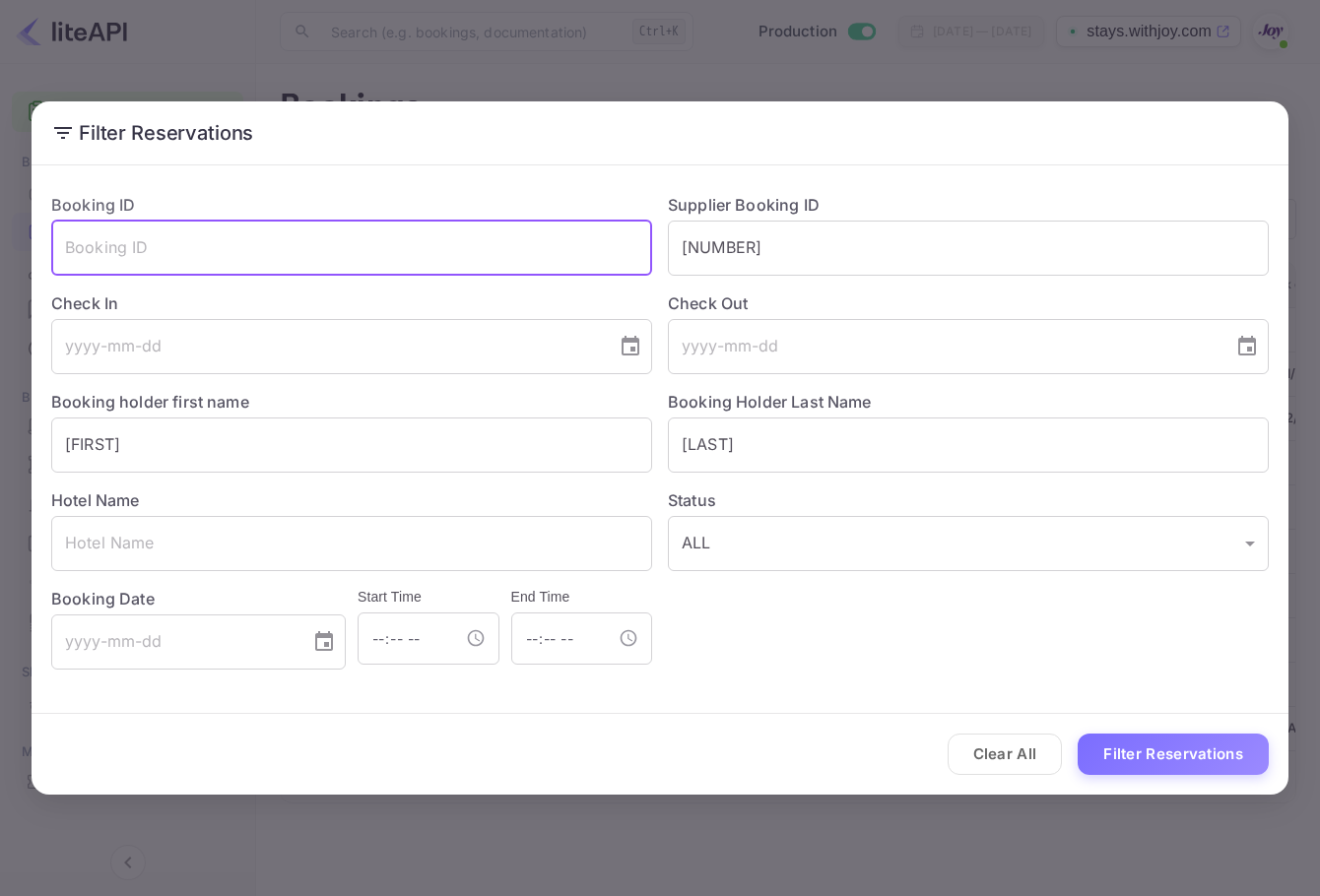 click at bounding box center [352, 248] 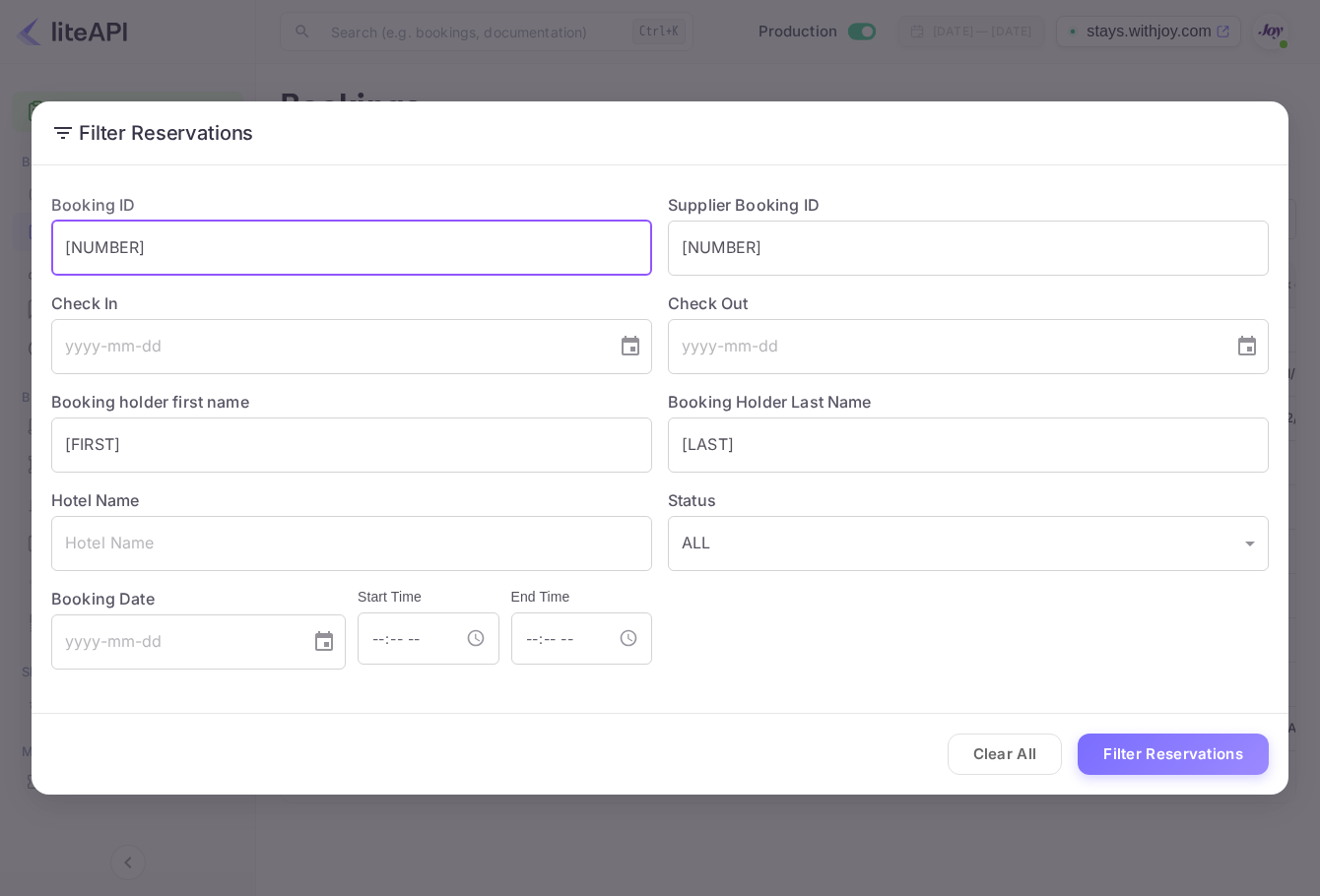 type on "[NUMBER]" 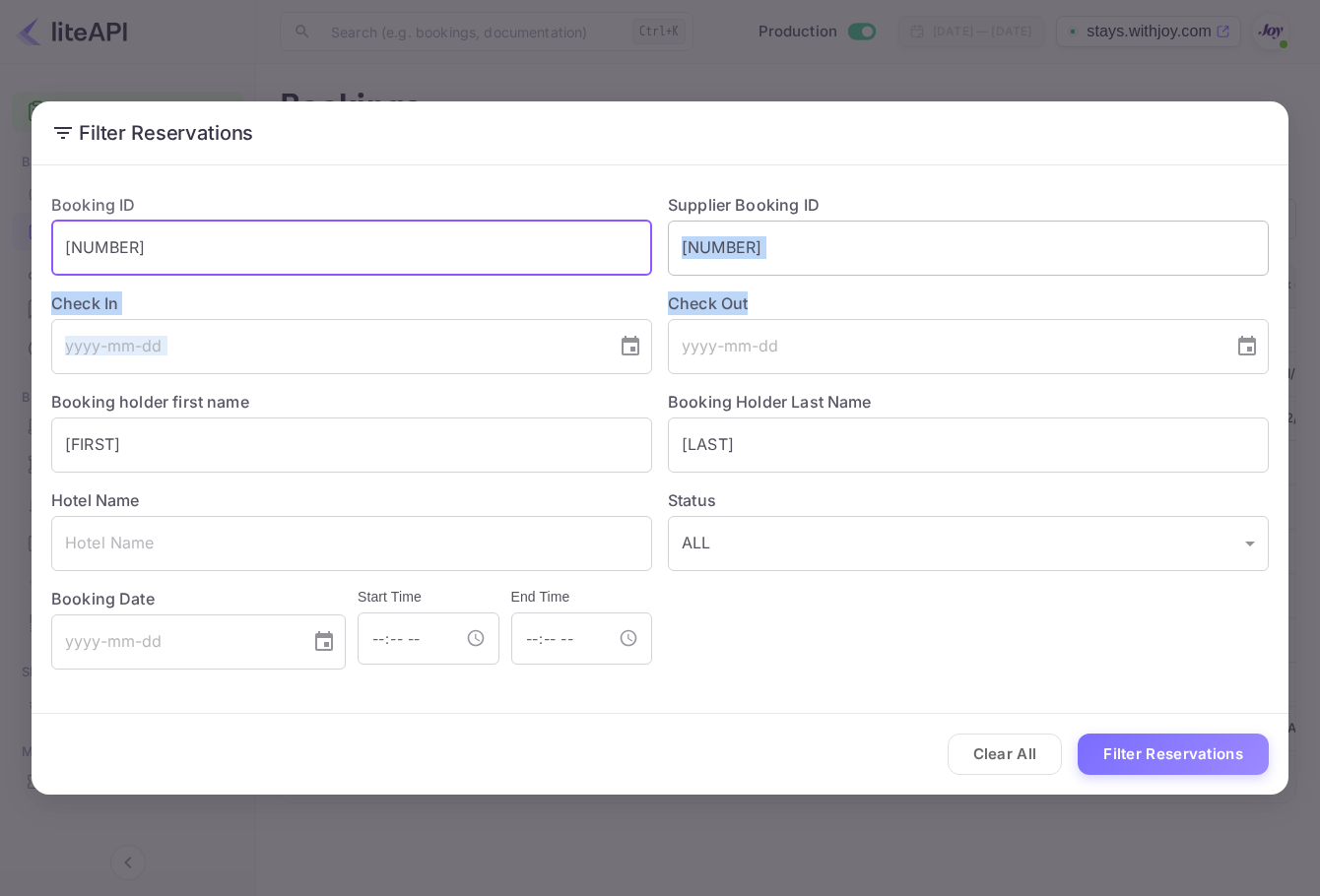 drag, startPoint x: 890, startPoint y: 277, endPoint x: 826, endPoint y: 258, distance: 66.760767 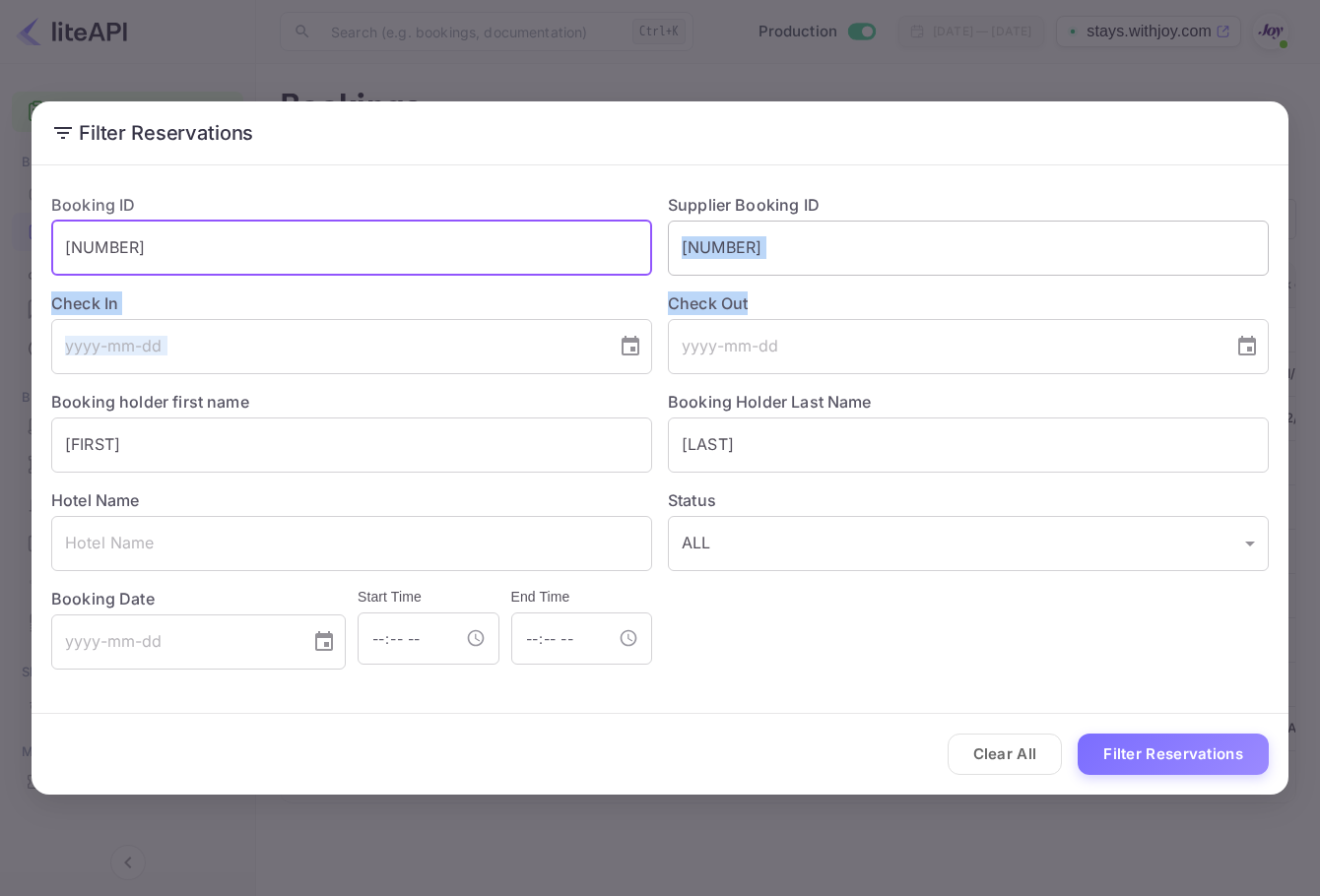 click on "Booking ID [NUMBER] ​ Supplier Booking ID [NUMBER] ​ Check In ​ Check Out ​ Booking holder first name [FIRST] ​ Booking Holder Last Name [LAST] ​ Hotel Name ​ Status ALL ALL ​ Booking Date ​ Start Time ​ End Time ​" at bounding box center [652, 423] 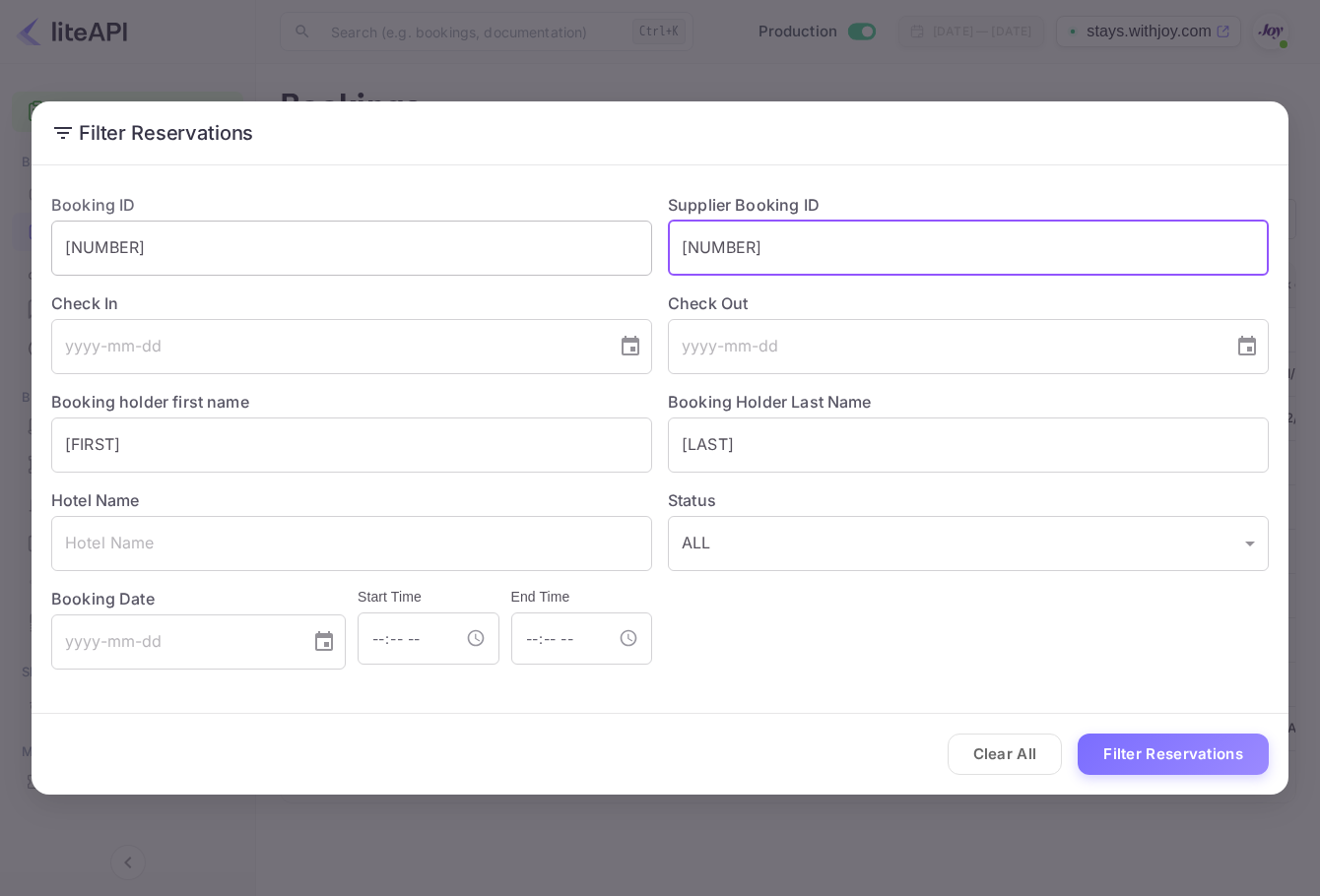 drag, startPoint x: 853, startPoint y: 245, endPoint x: 520, endPoint y: 227, distance: 333.48613 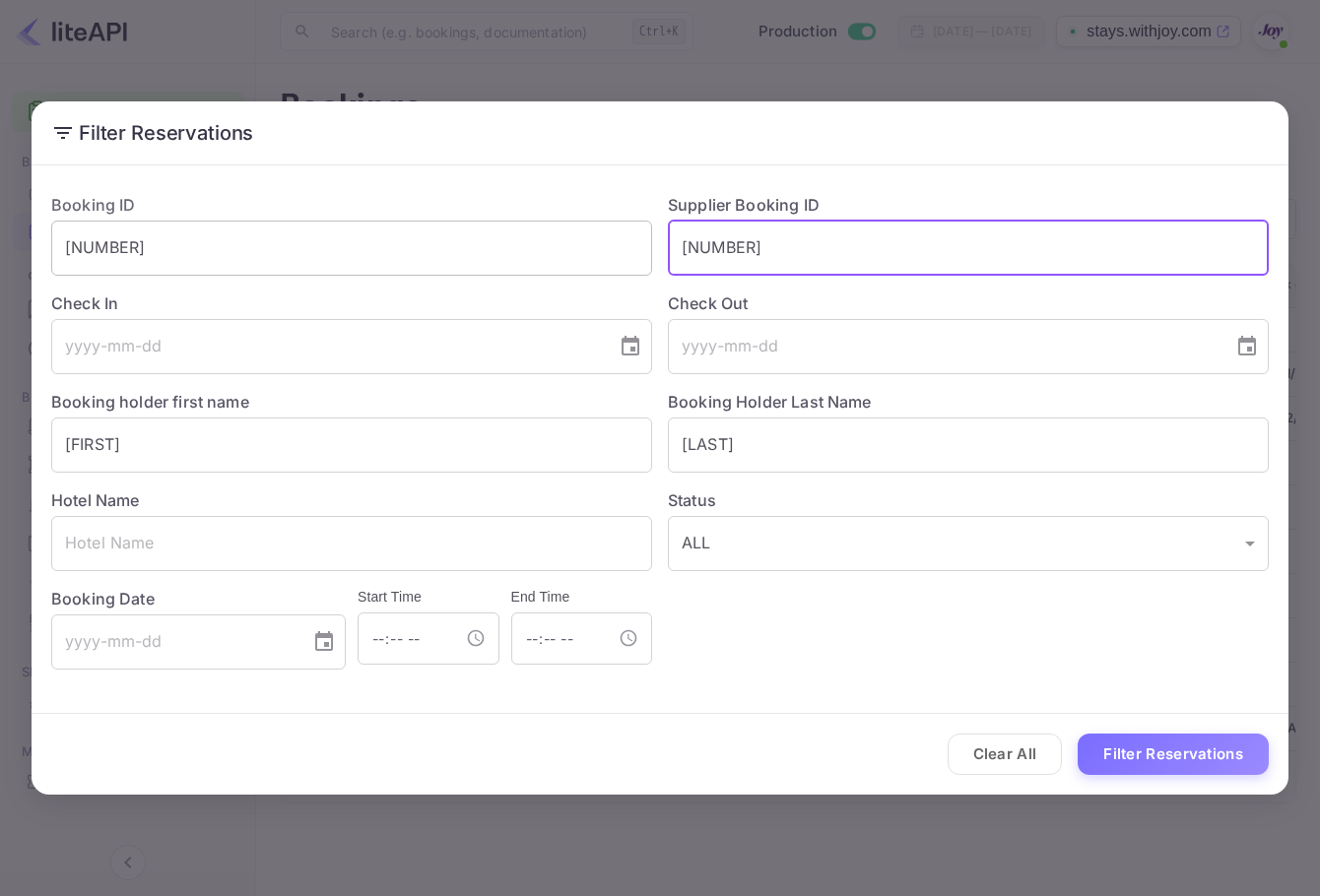 click on "Booking ID [NUMBER] ​ Supplier Booking ID [NUMBER] ​ Check In ​ Check Out ​ Booking holder first name [FIRST] ​ Booking Holder Last Name [LAST] ​ Hotel Name ​ Status ALL ALL ​ Booking Date ​ Start Time ​ End Time ​" at bounding box center (652, 423) 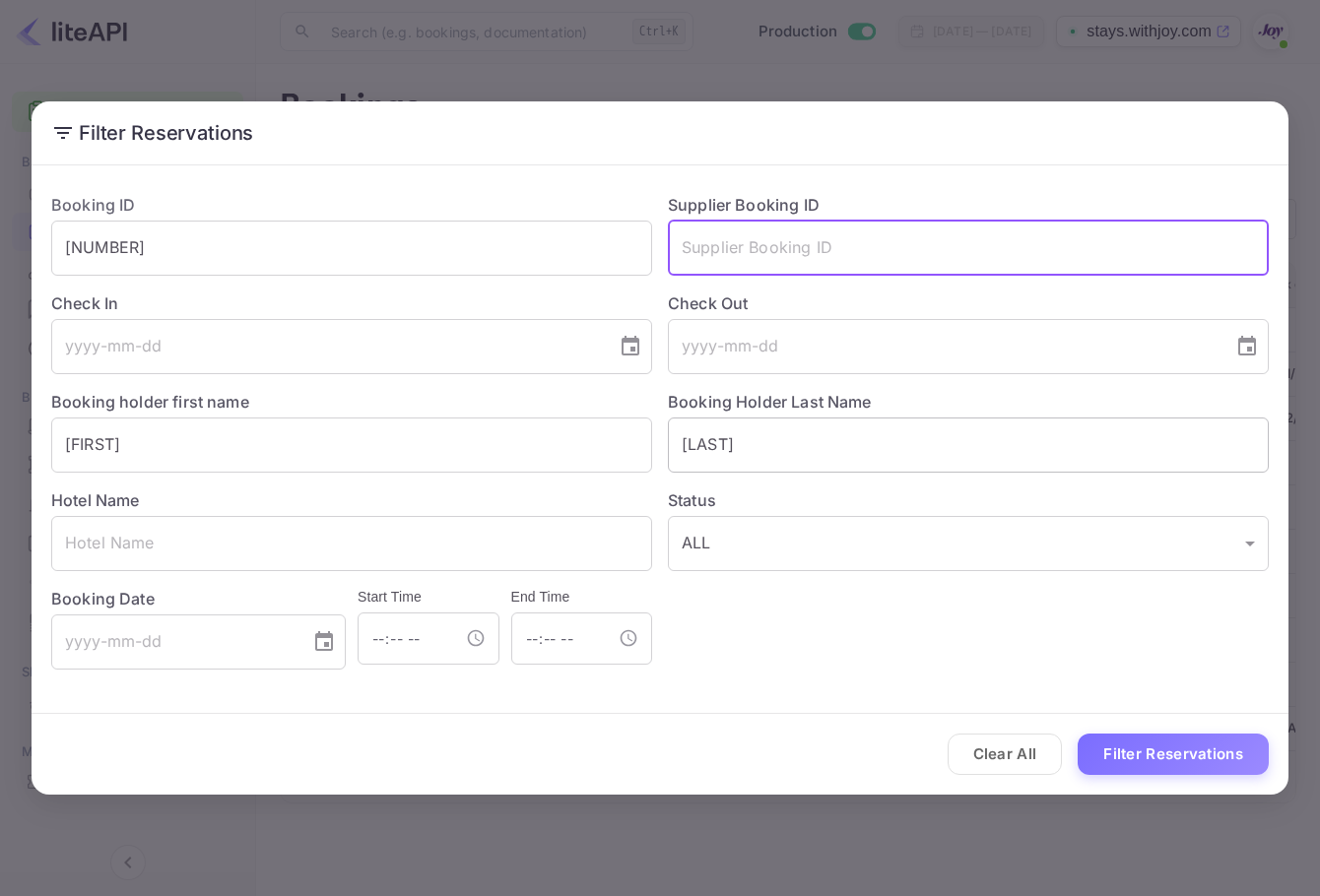 type 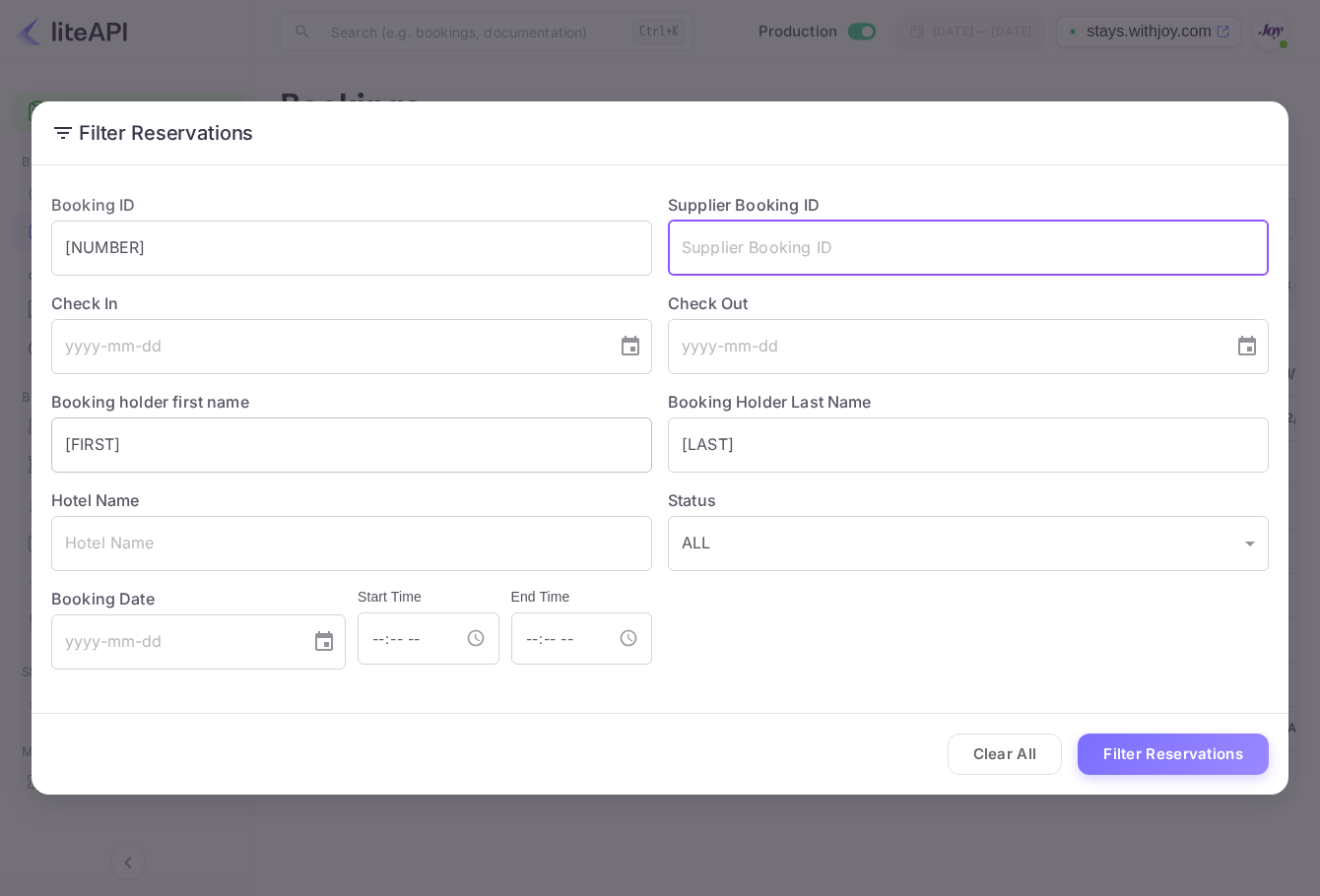 drag, startPoint x: 750, startPoint y: 443, endPoint x: 594, endPoint y: 418, distance: 157.99051 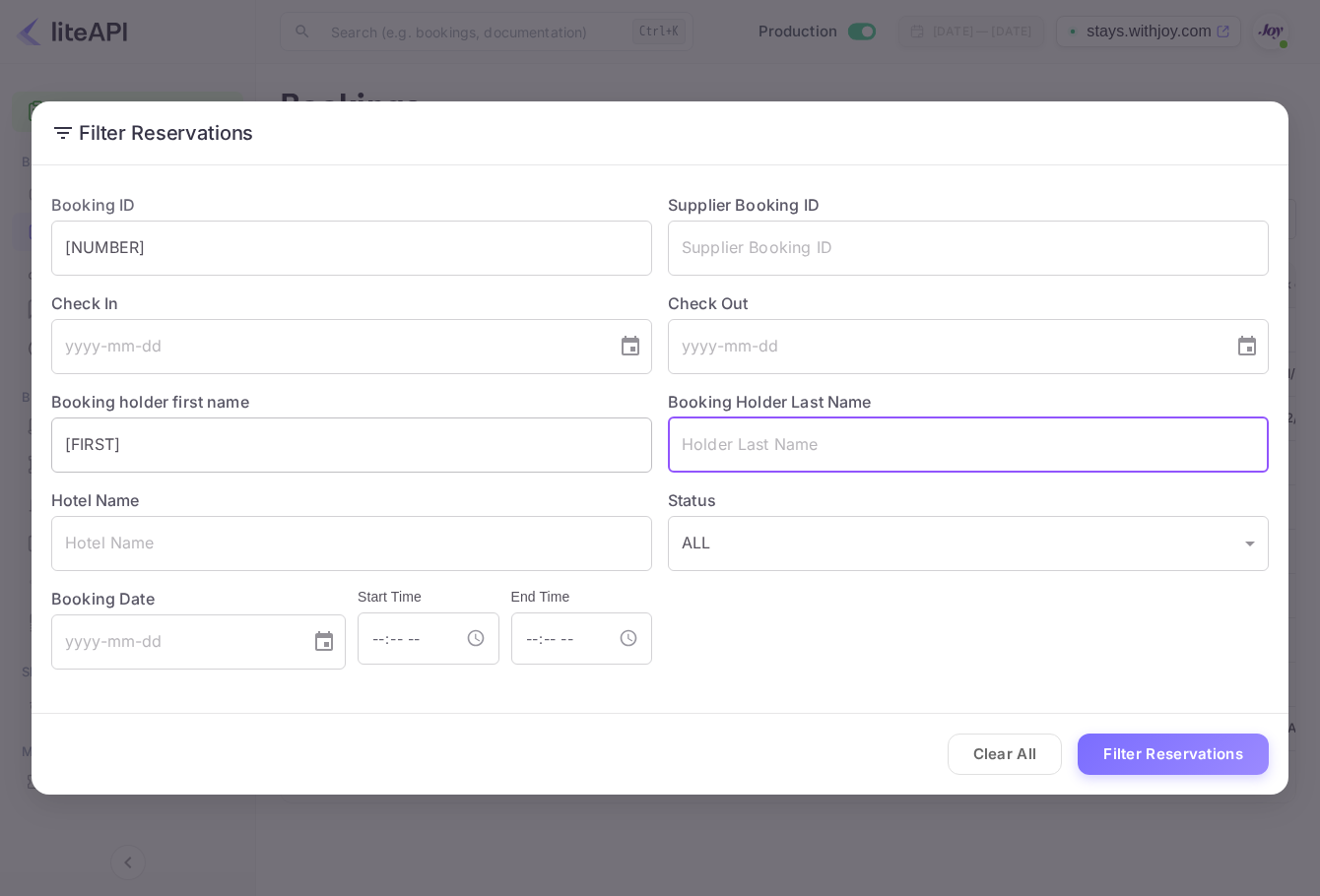 type 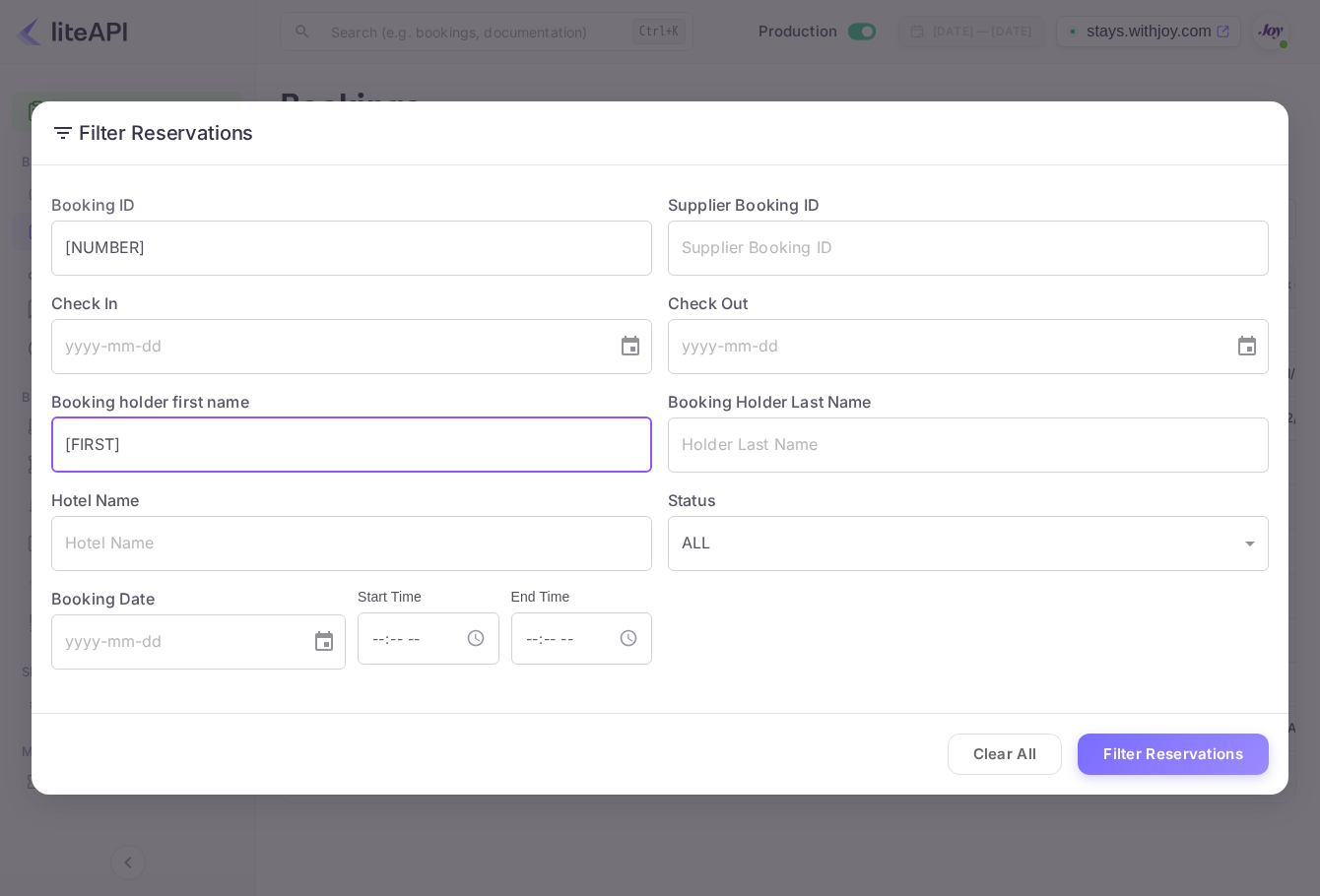 click on "Filter Reservations Booking ID [NUMBER] ​ Supplier Booking ID ​ Check In ​ Check Out ​ Booking holder first name [FIRST] ​ Booking Holder Last Name ​ Hotel Name ​ Status ALL ALL ​ Booking Date ​ Start Time ​ End Time ​ Clear All Filter Reservations" at bounding box center (660, 448) 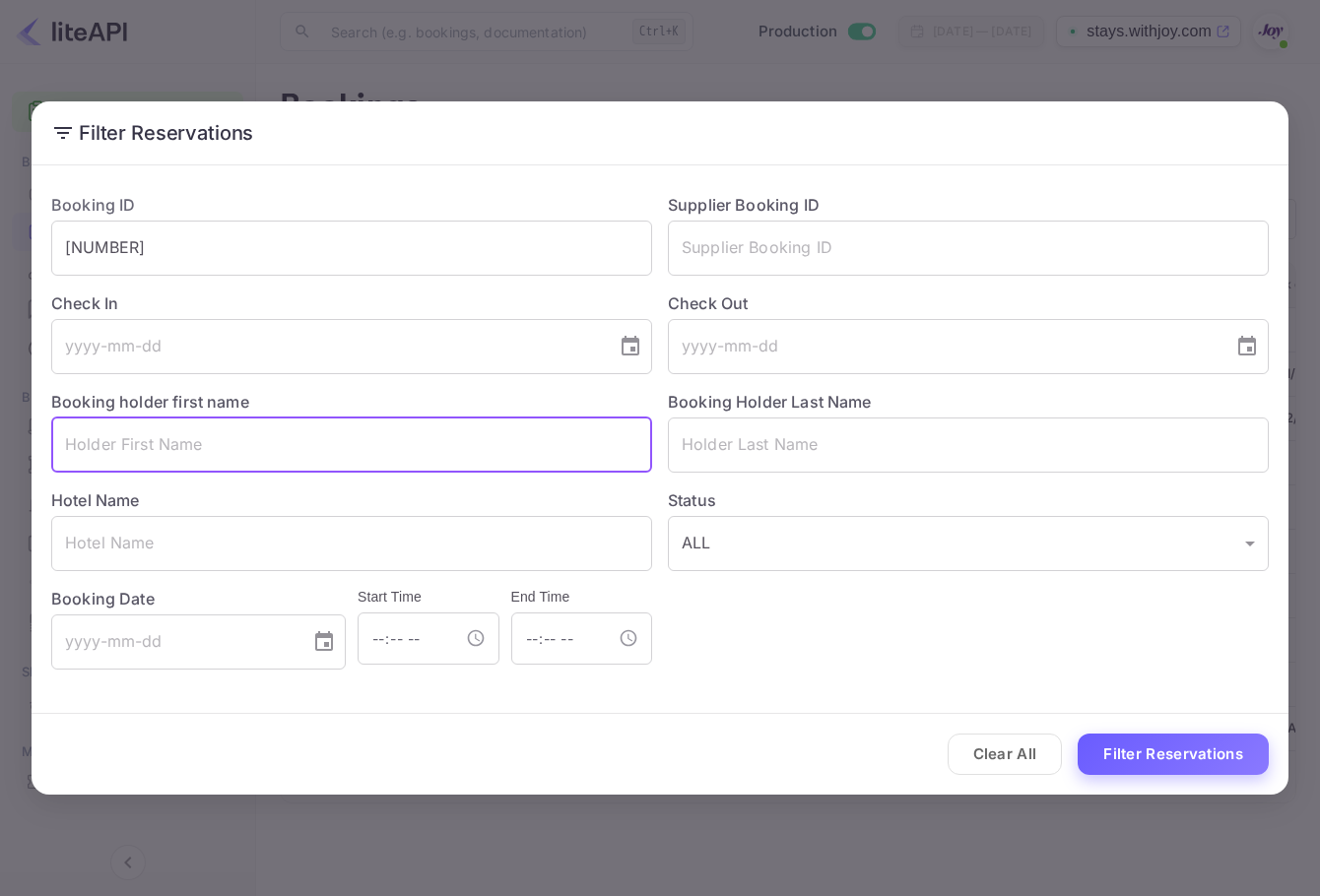 type 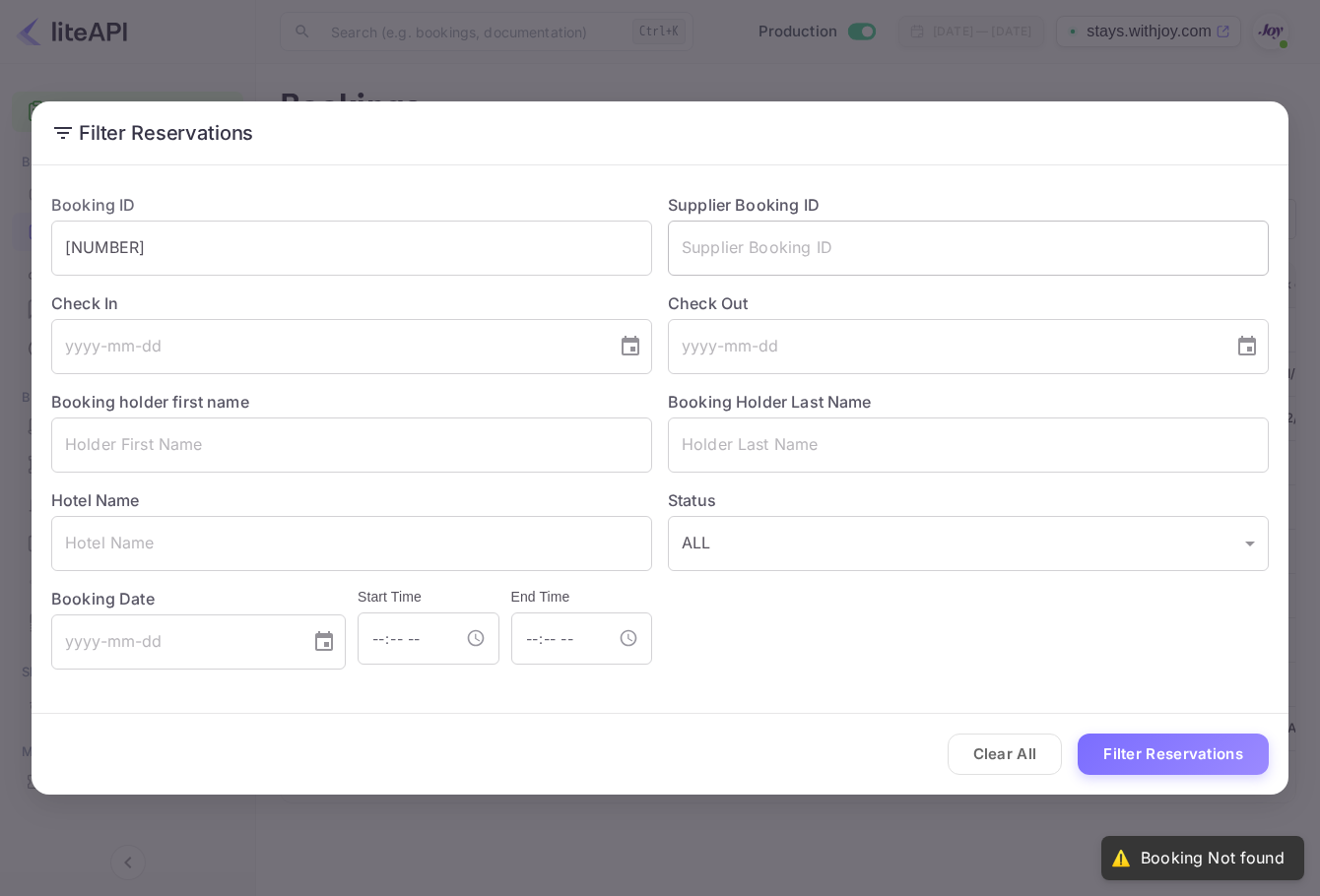 click at bounding box center [968, 248] 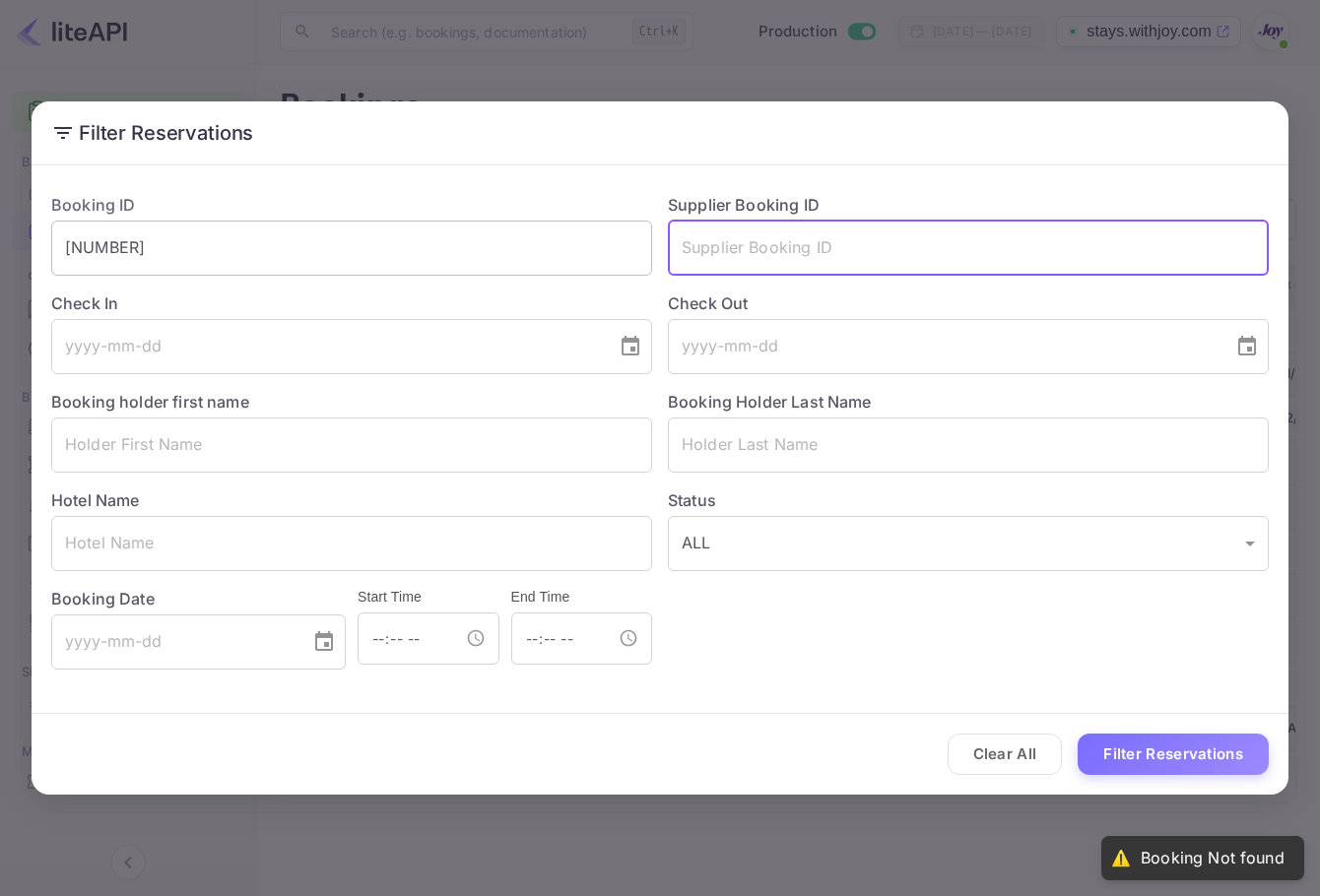 paste on "[NUMBER]" 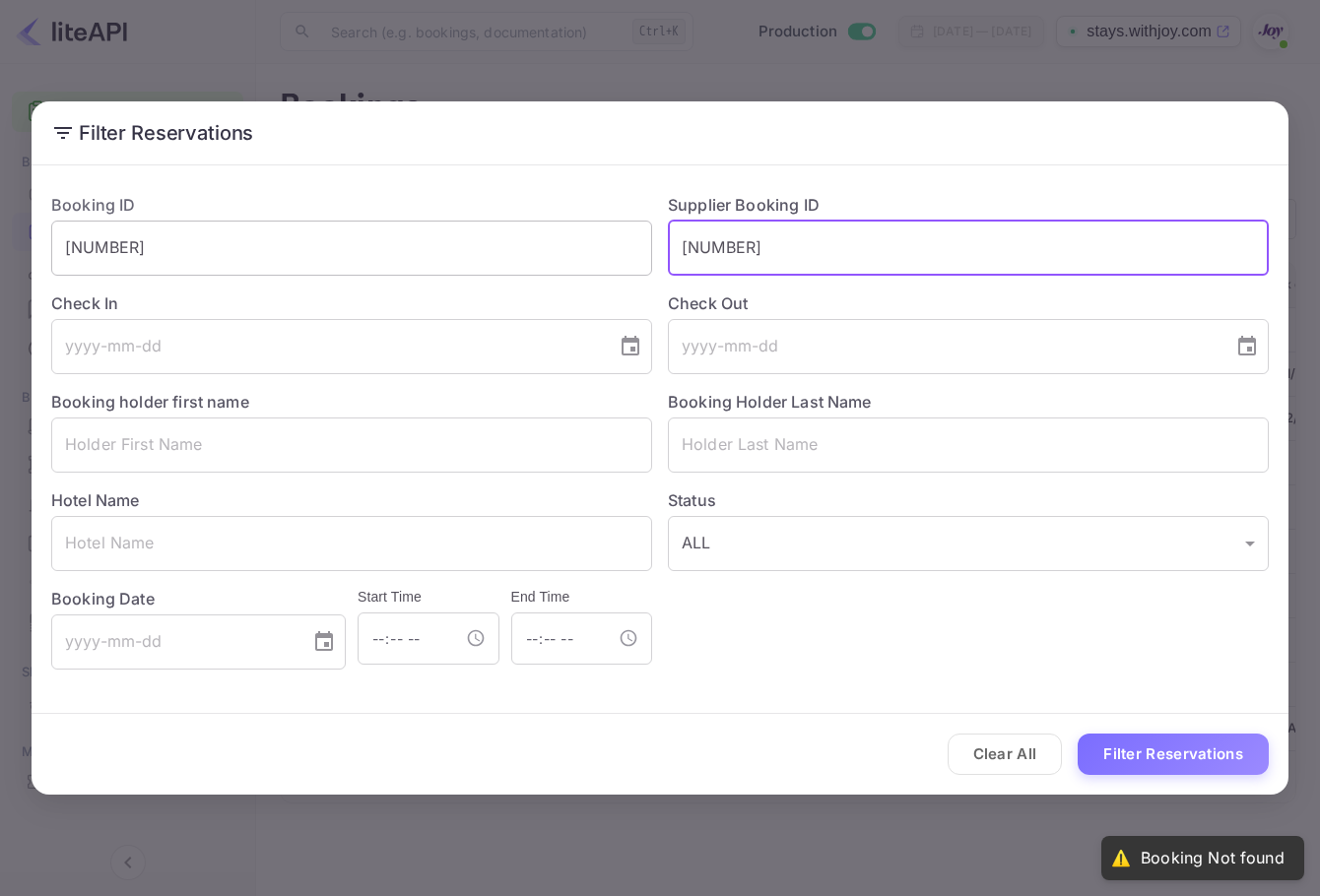 type on "[NUMBER]" 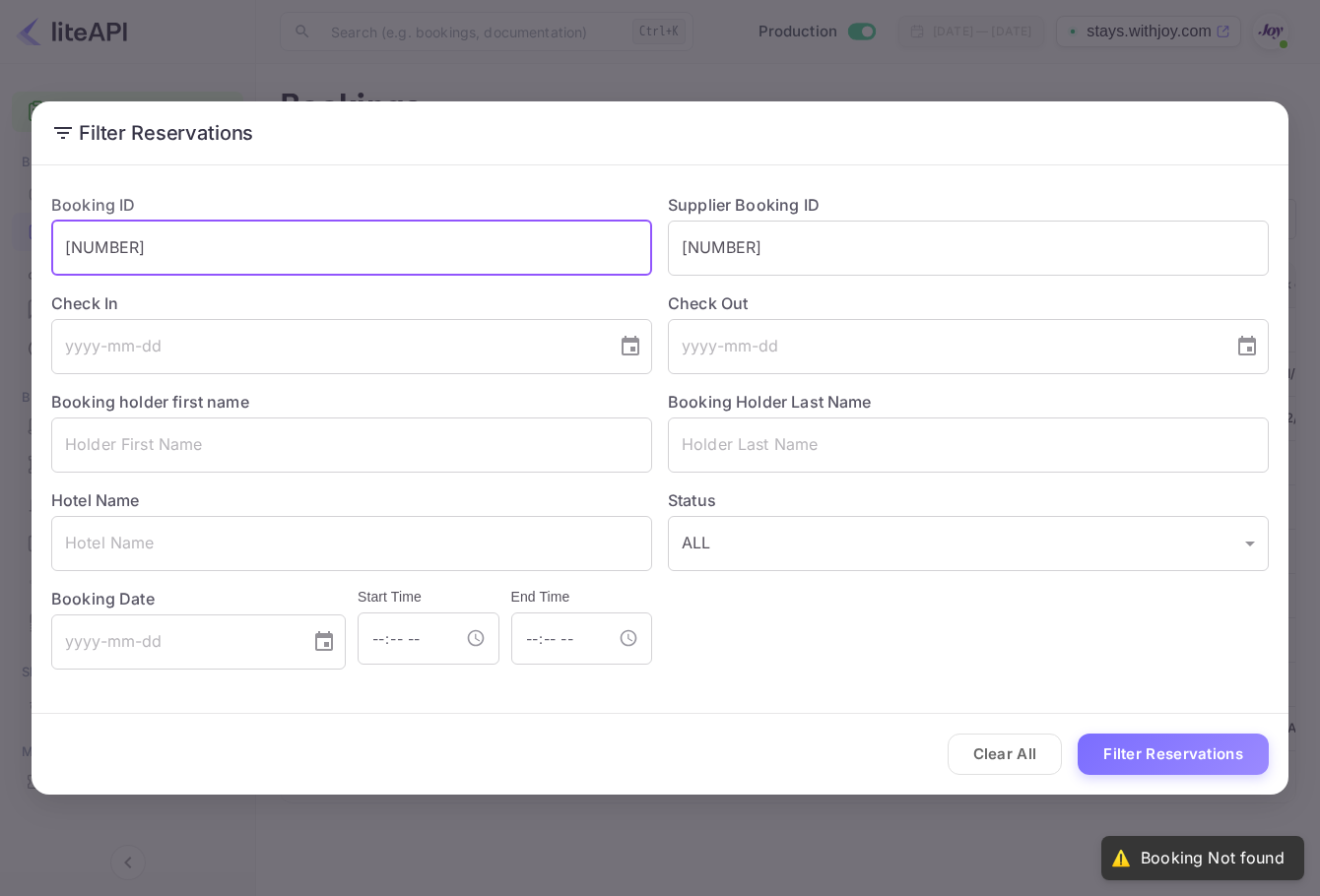 drag, startPoint x: 312, startPoint y: 228, endPoint x: 38, endPoint y: 228, distance: 274 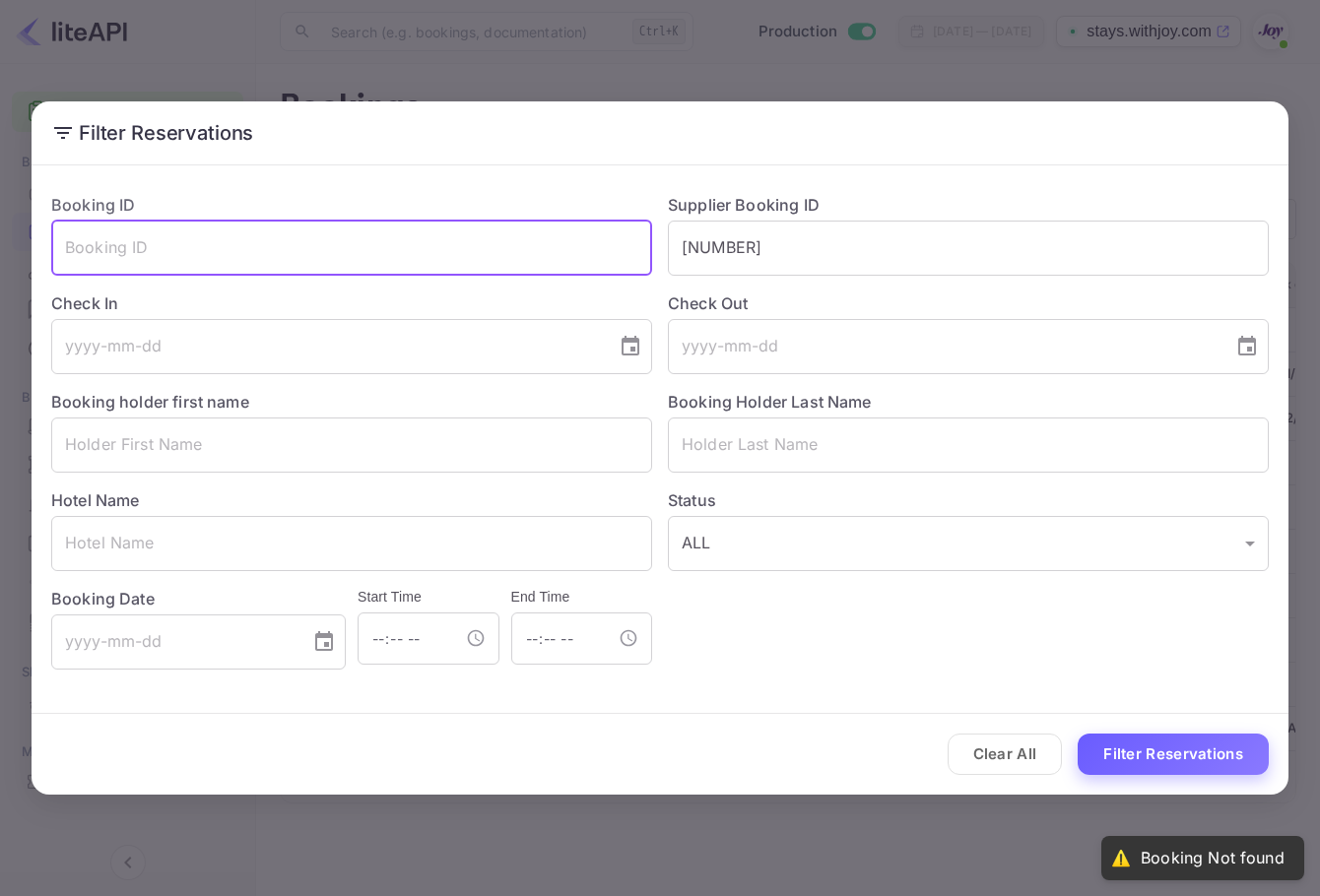 type 